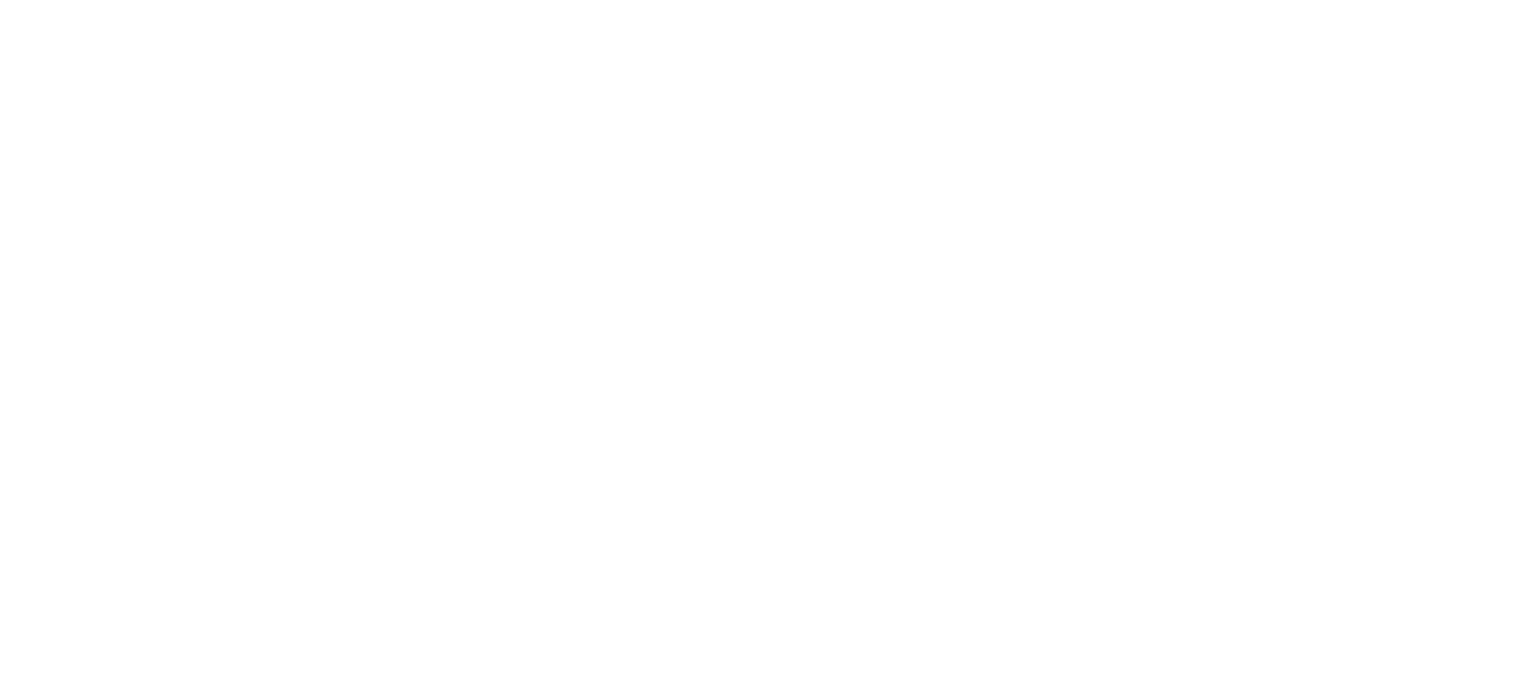 scroll, scrollTop: 0, scrollLeft: 0, axis: both 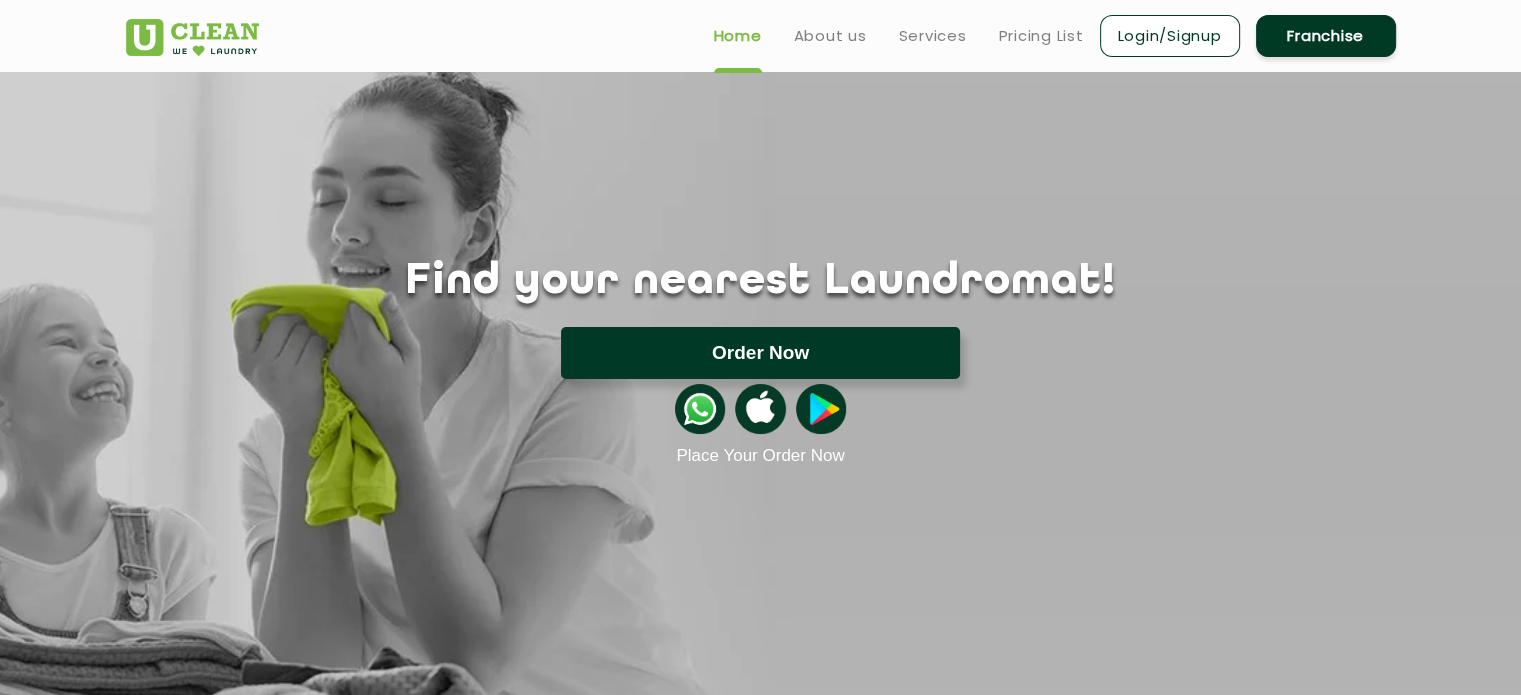 click on "Order Now" 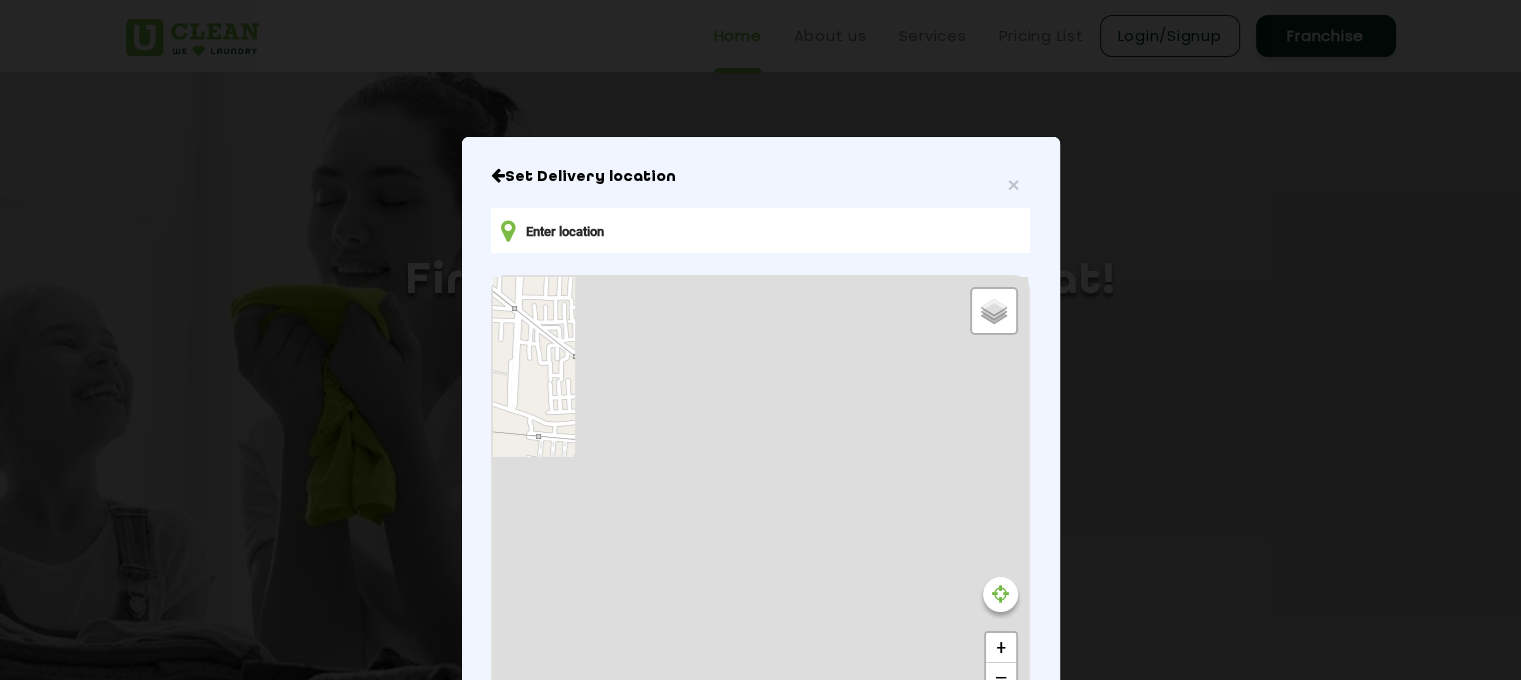 type on "Hotel Shubh Vilas [NUMBER], [STREET], [CITY], [CITY], [CITY], [STATE] [POSTAL_CODE], India" 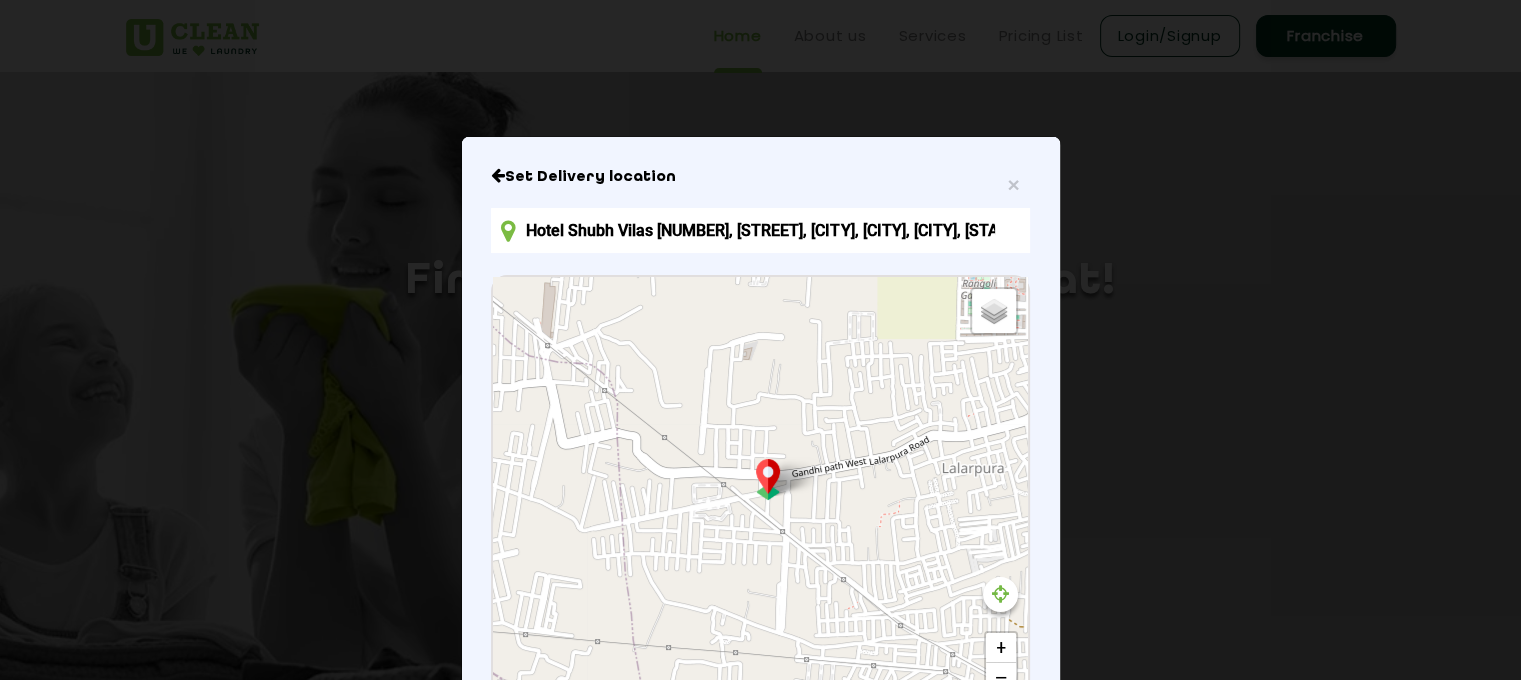scroll, scrollTop: 261, scrollLeft: 0, axis: vertical 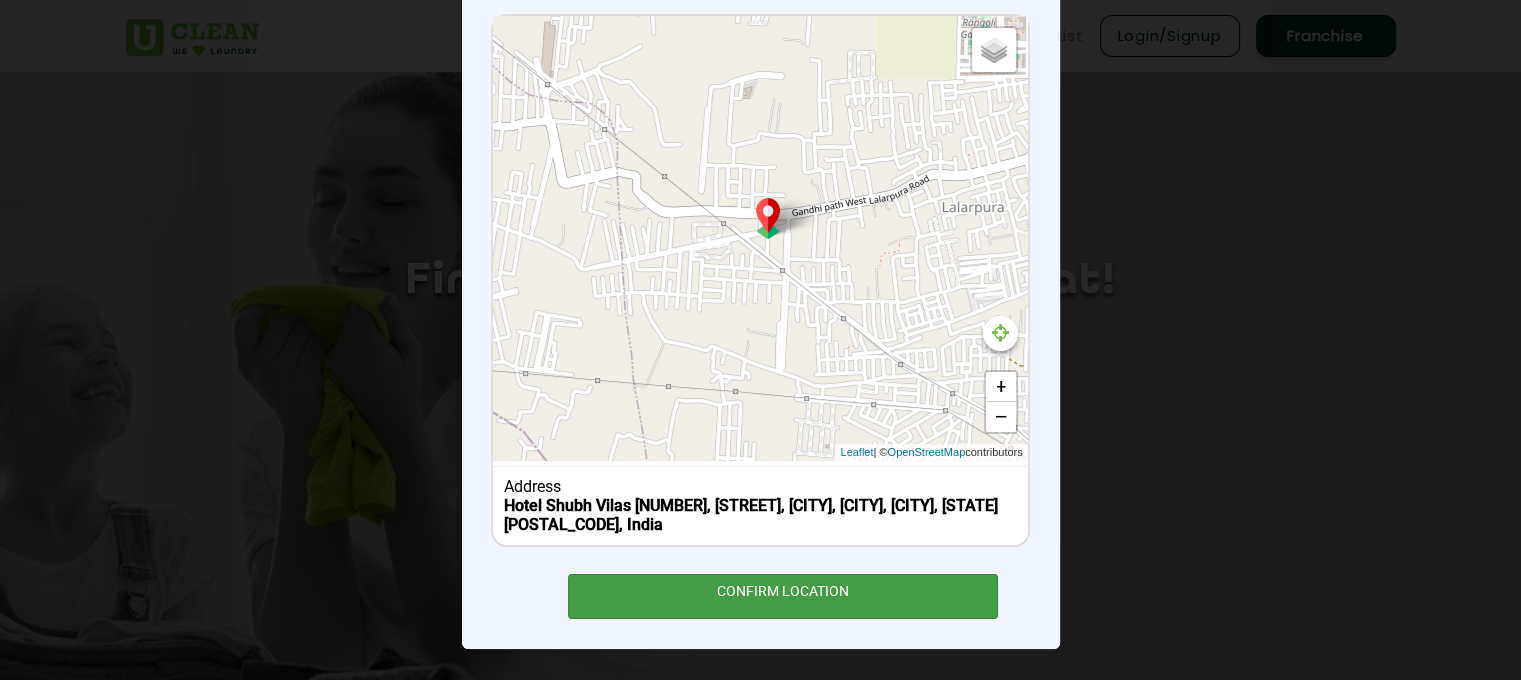 click on "CONFIRM LOCATION" at bounding box center [783, 596] 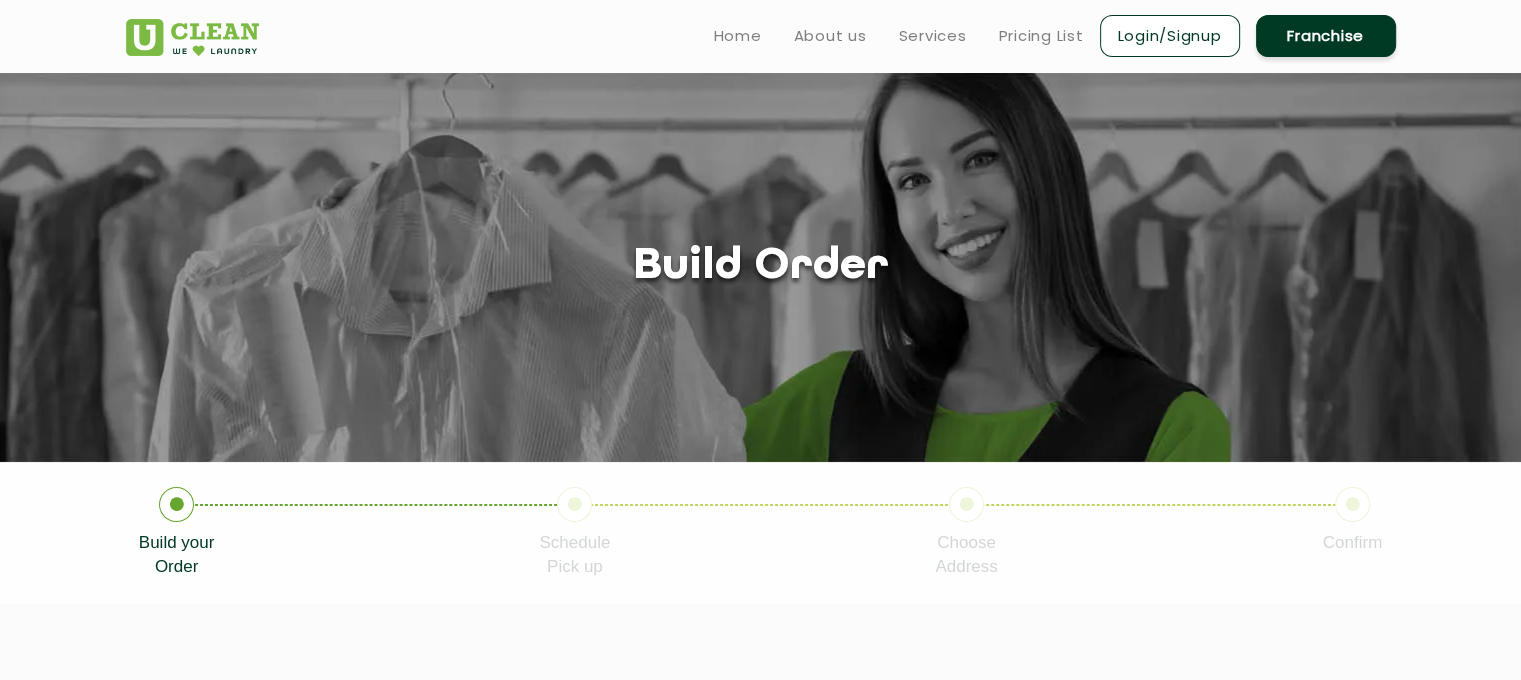 click on "Build your   Order Schedule   Pick up Choose   Address Confirm" 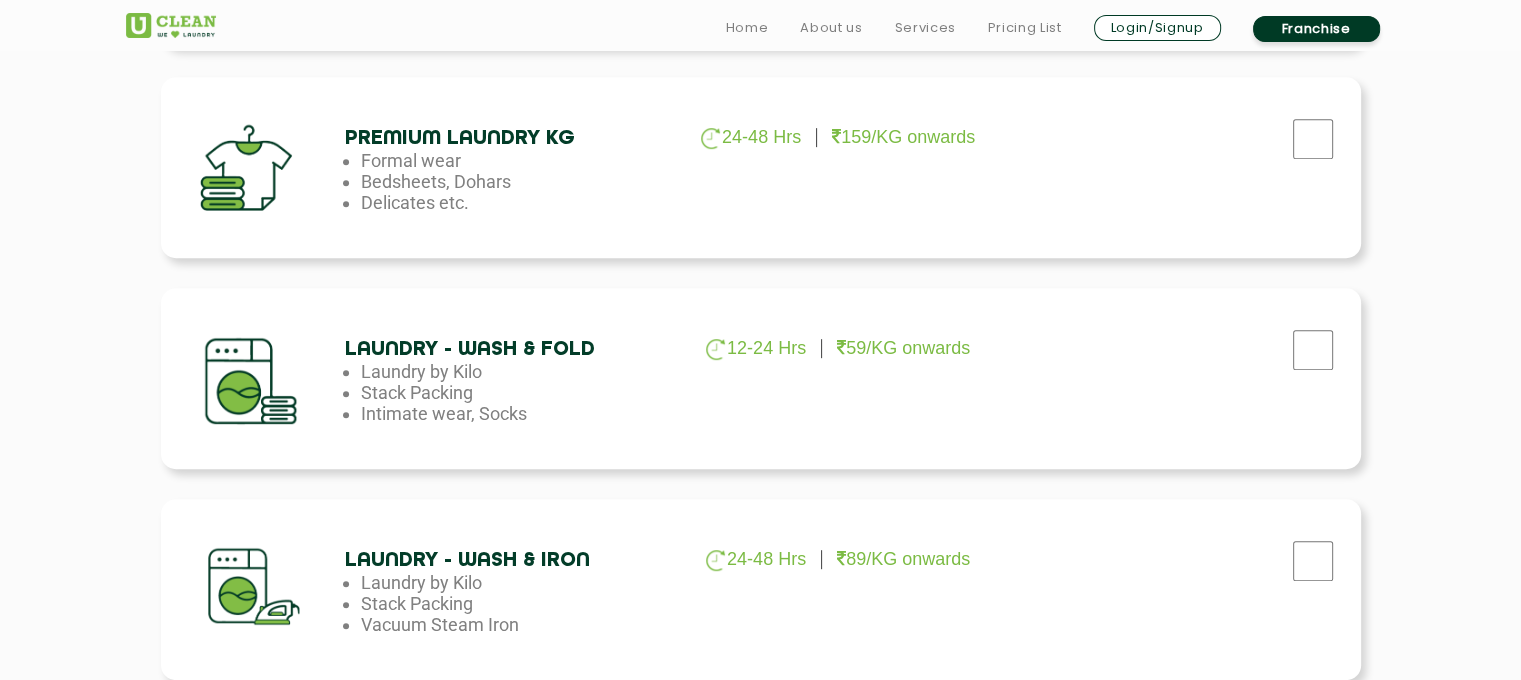 scroll, scrollTop: 920, scrollLeft: 0, axis: vertical 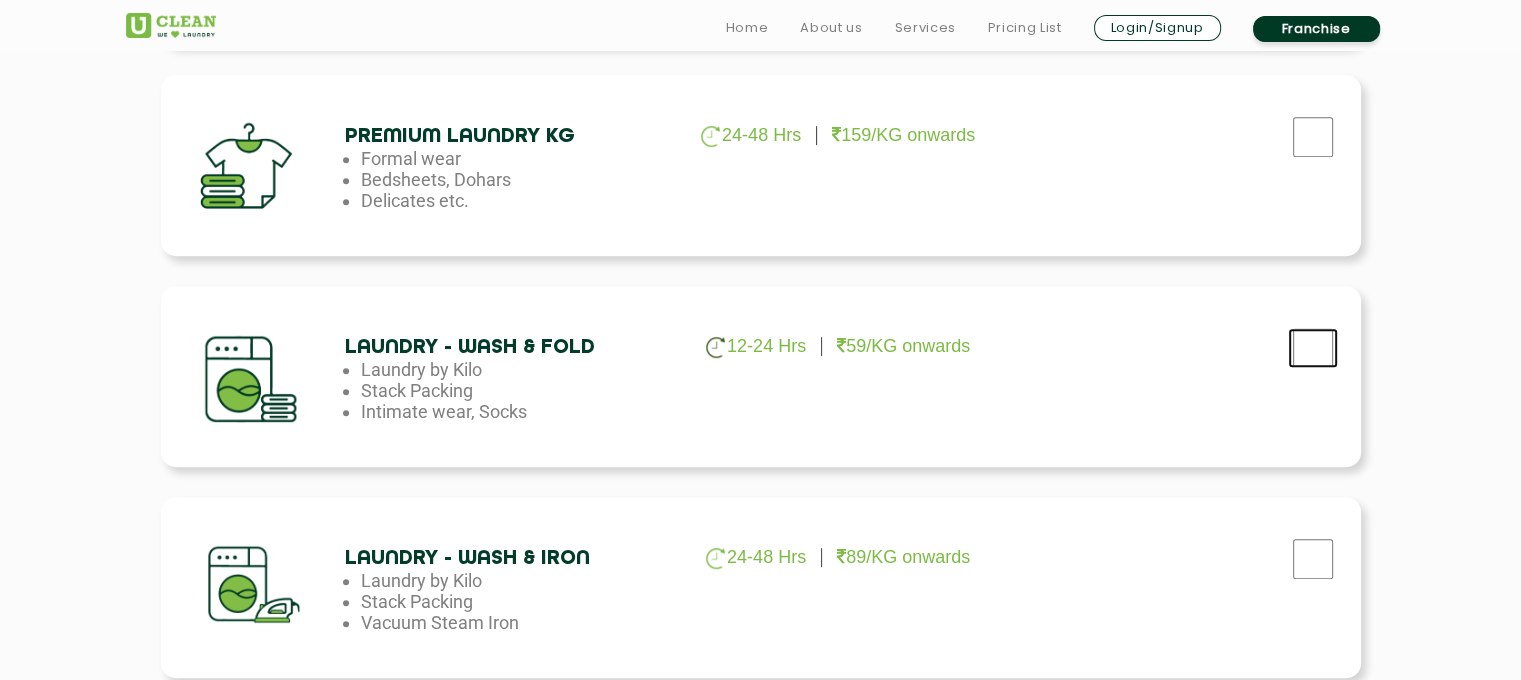 click at bounding box center [1313, -74] 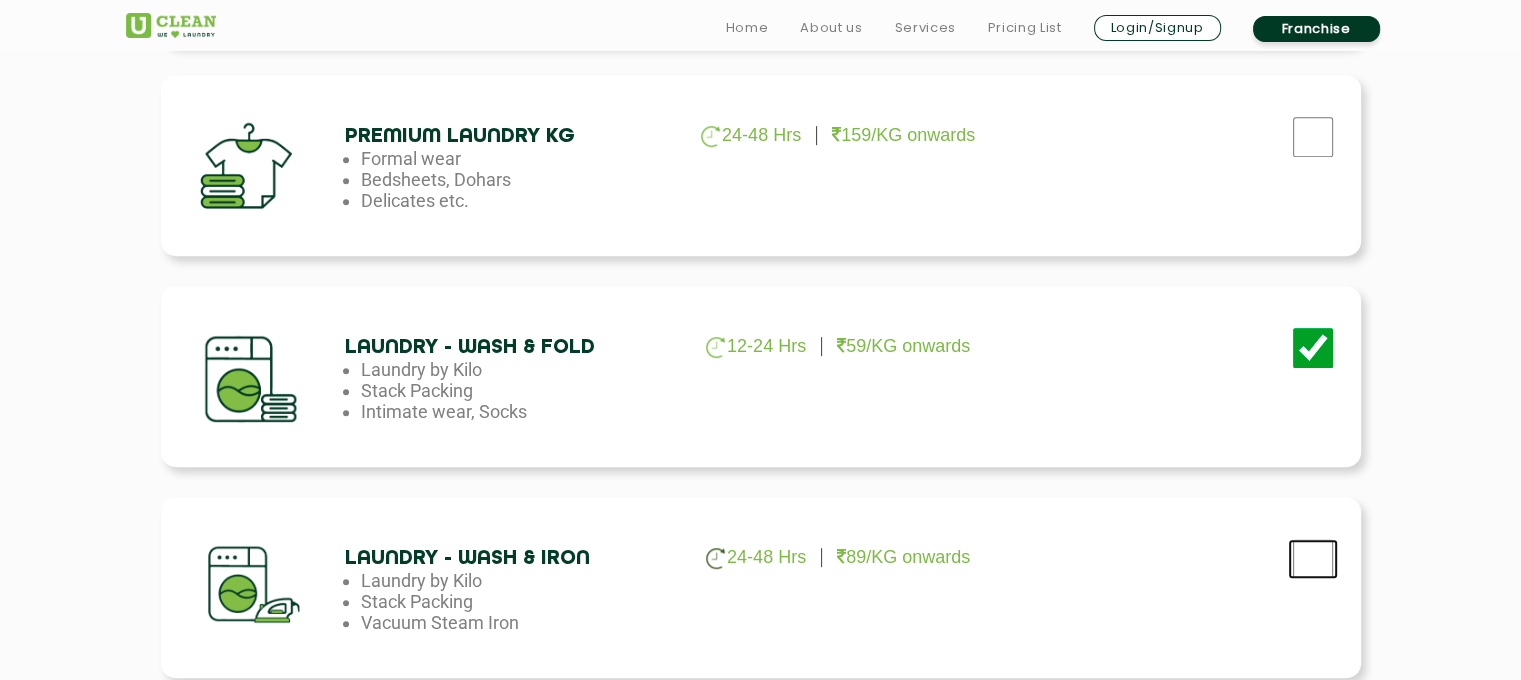 click at bounding box center (1313, -74) 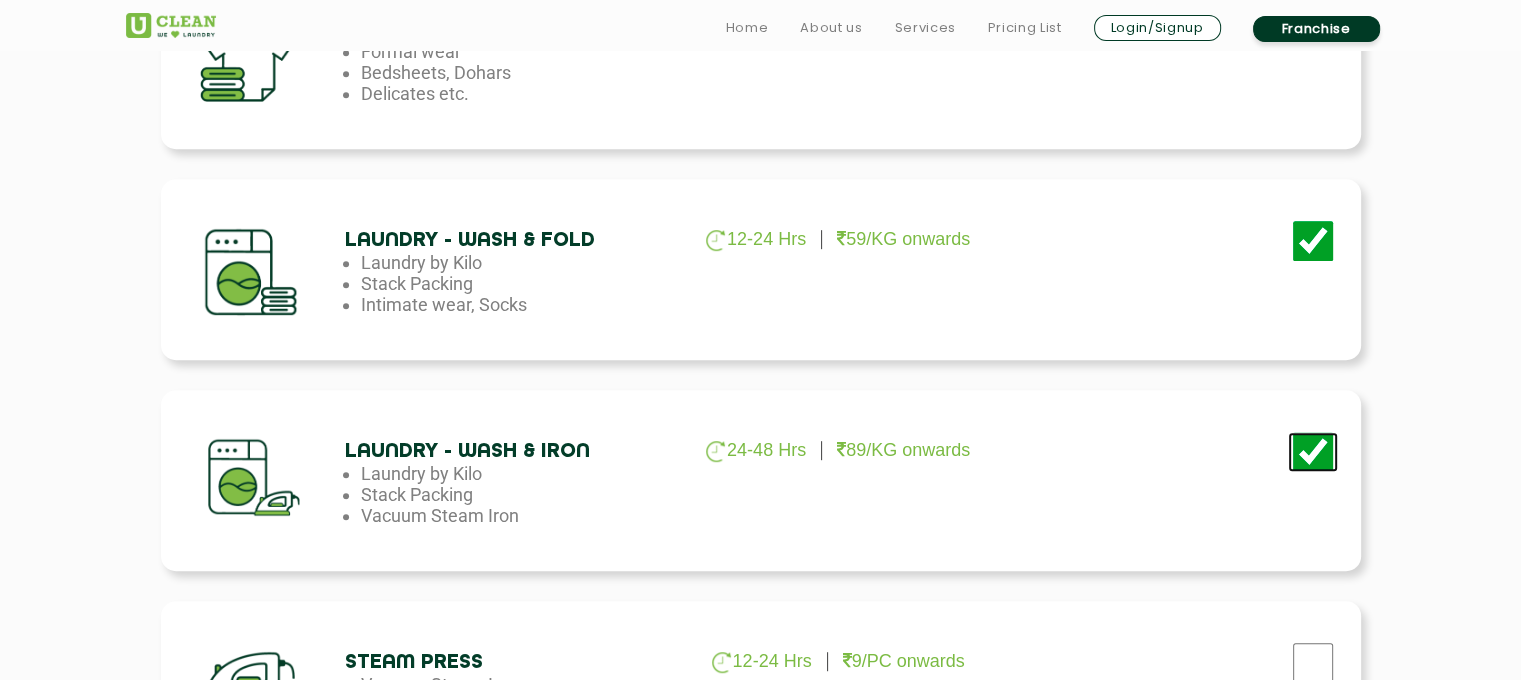 scroll, scrollTop: 1030, scrollLeft: 0, axis: vertical 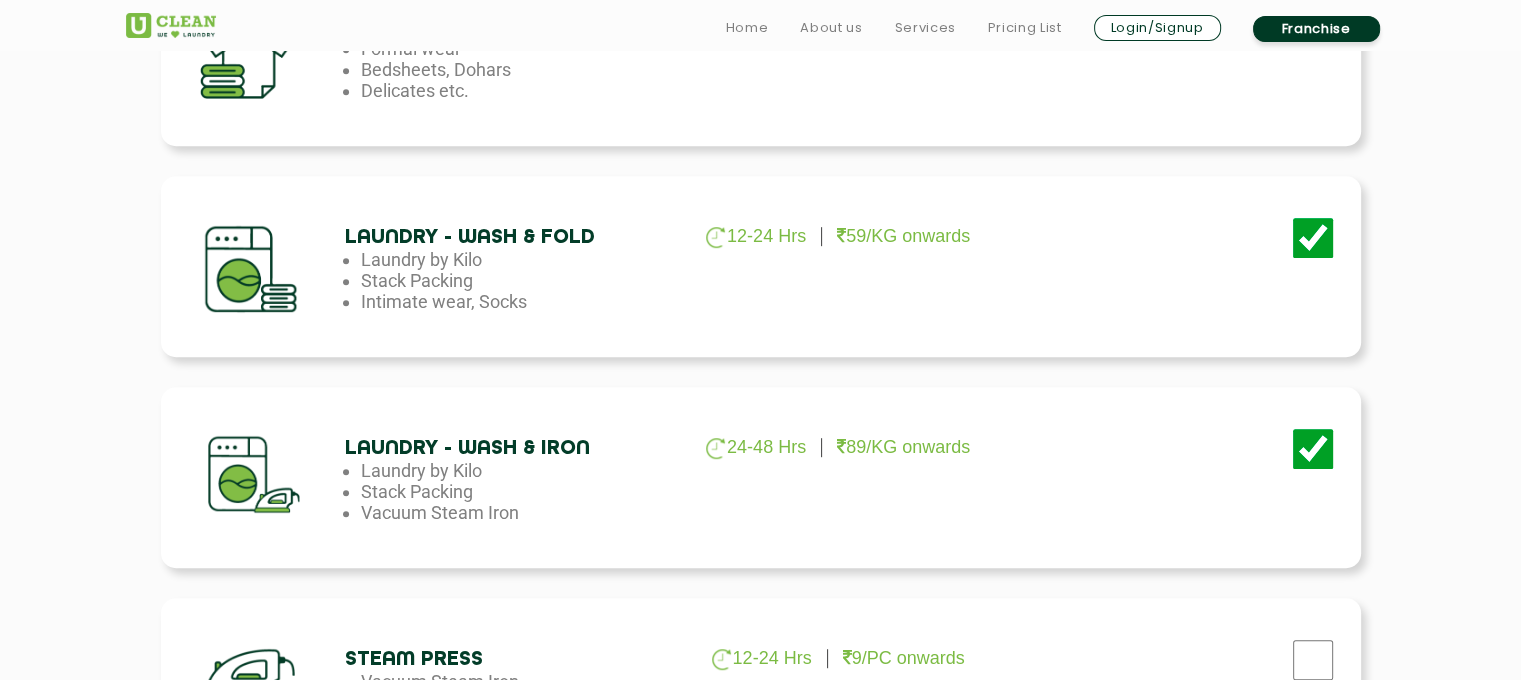 click on "Dry Cleaning  3-5 Days     19/PC onwards   Formal wear, Ornamental   Blankets, Quilts, Curtains   Bags, Shoes, Soft Toys  3-5 Days  19/PC onwards Premium Laundry Kg  24-48 Hrs     159/KG onwards   Formal wear   Bedsheets, Dohars   Delicates etc.  24-48 Hrs  159/KG onwards Laundry - Wash & Fold  12-24 Hrs     59/KG onwards   Laundry by Kilo   Stack Packing   Intimate wear, Socks  12-24 Hrs  59/KG onwards Laundry - Wash & Iron  24-48 Hrs     89/KG onwards   Laundry by Kilo   Stack Packing   Vacuum Steam Iron  24-48 Hrs  89/KG onwards Steam Press  12-24 Hrs     9/PC onwards   Vacuum Steam Iron   Individually Packed- Hanger or Folded  12-24 Hrs  9/PC onwards Please select the service Next   1" 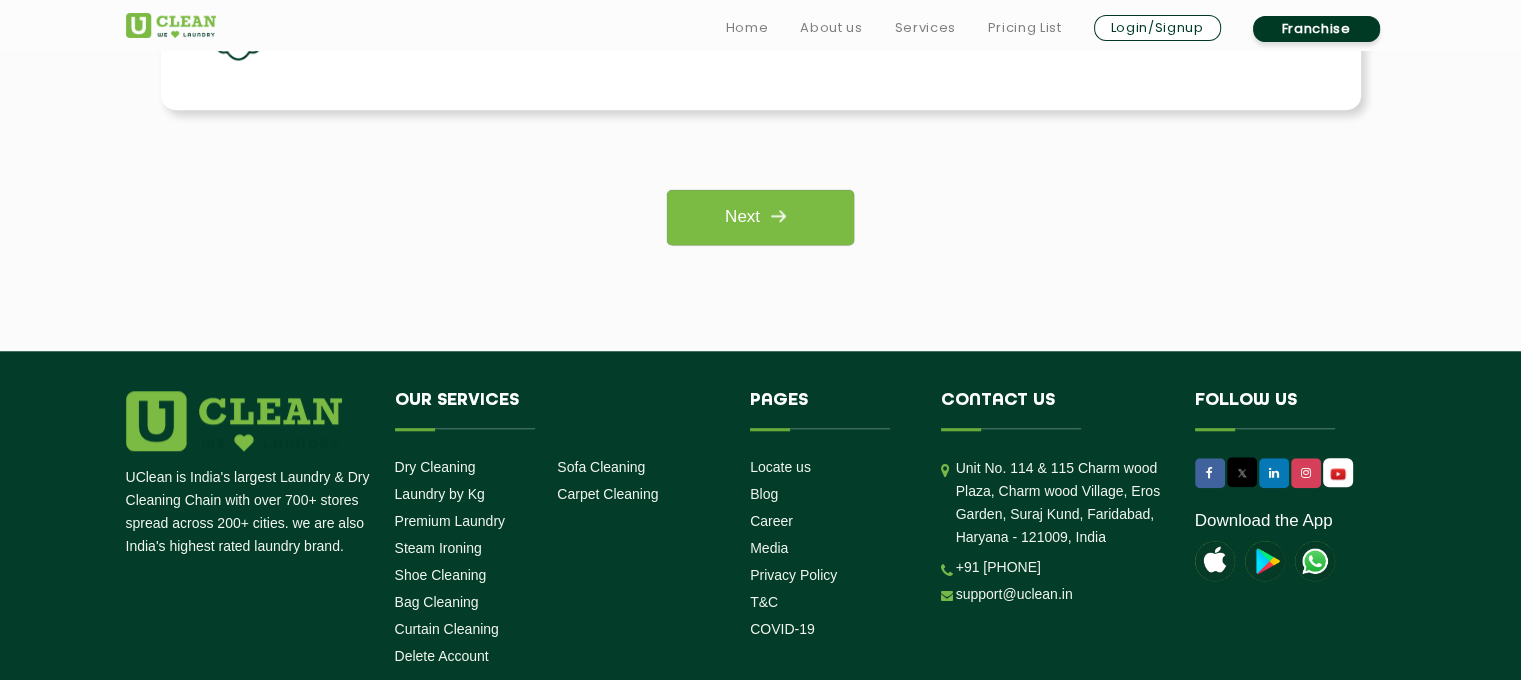 scroll, scrollTop: 1710, scrollLeft: 0, axis: vertical 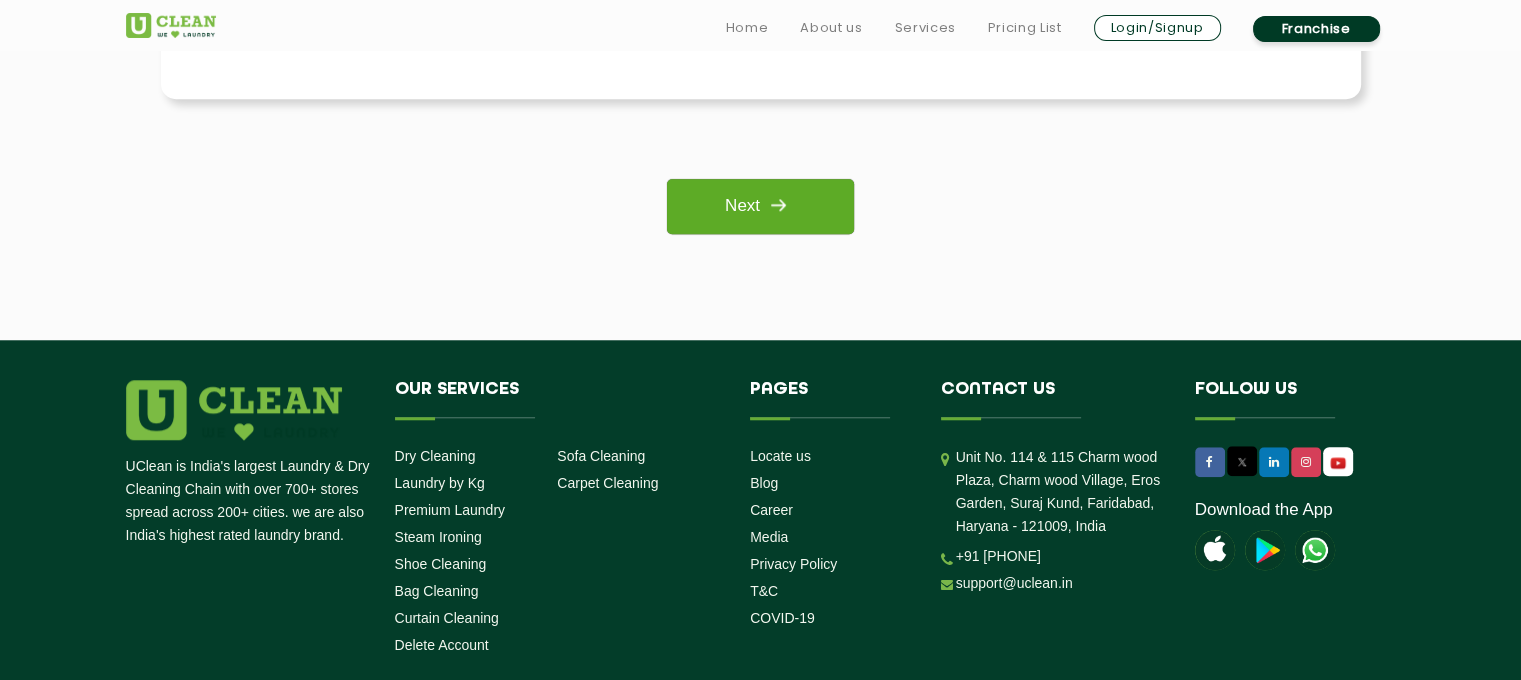 click on "Next" at bounding box center [760, 206] 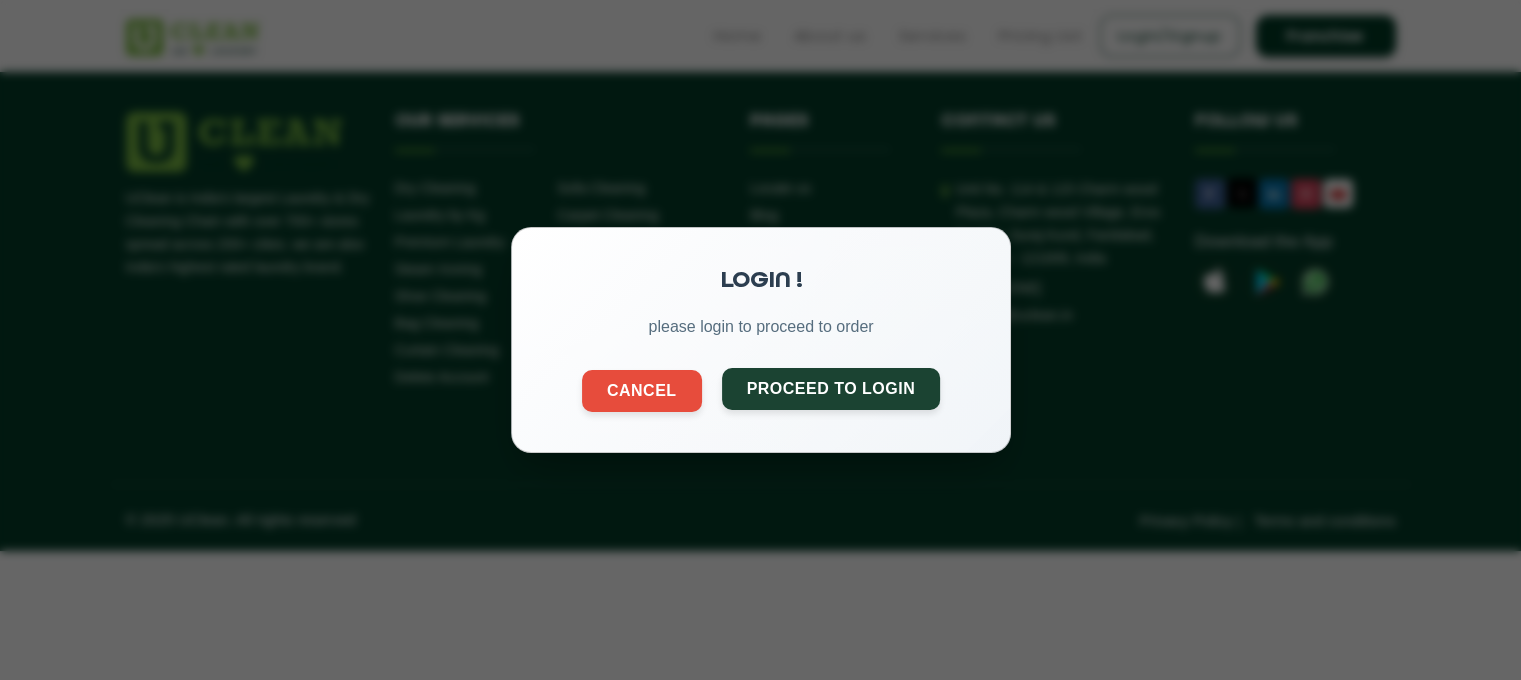 click on "Proceed to Login" 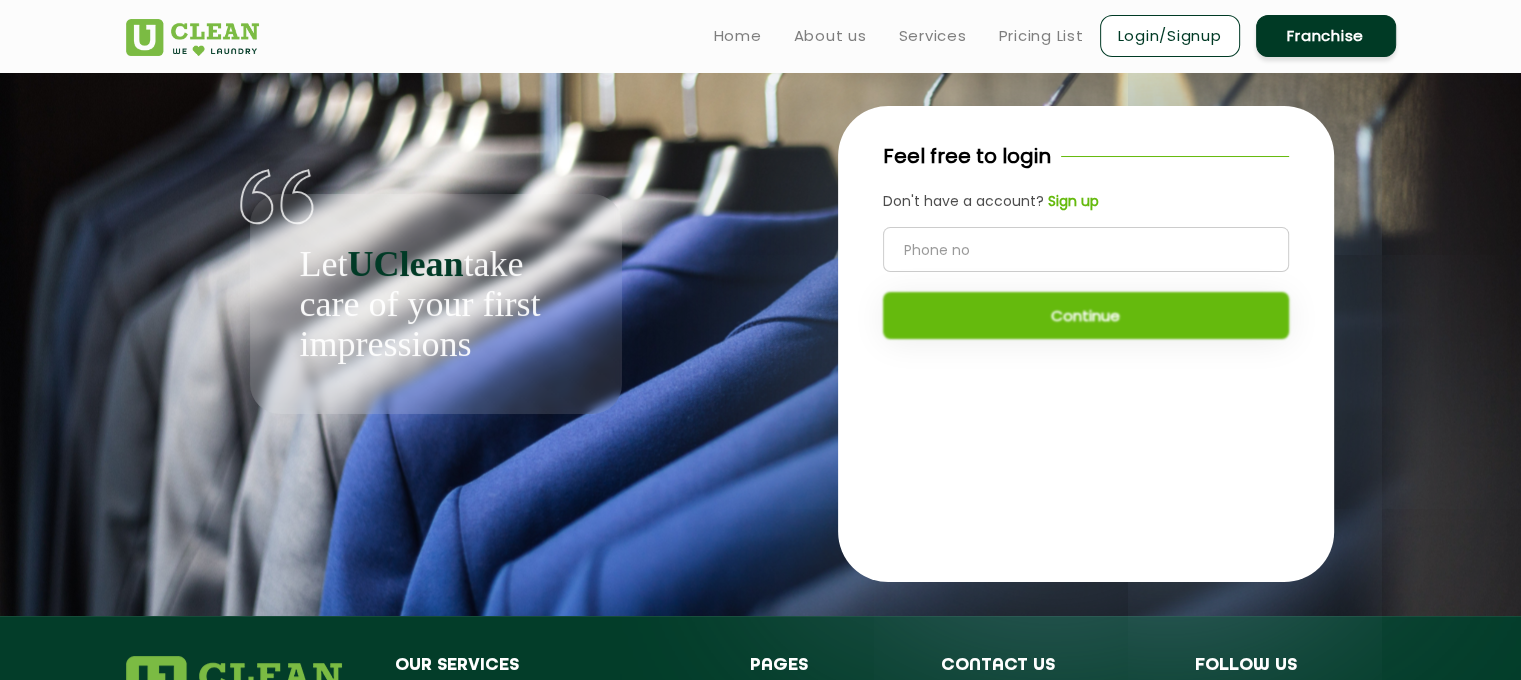click 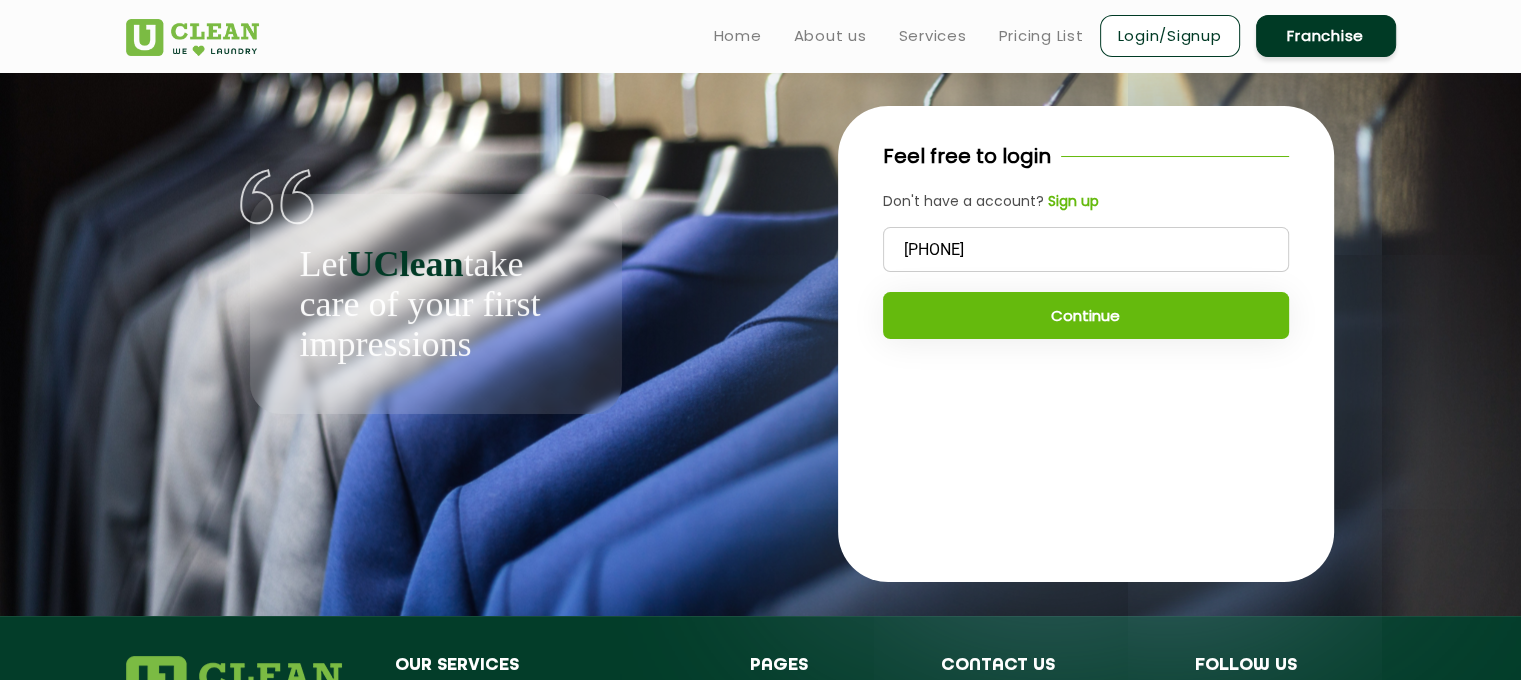 type on "8886355009" 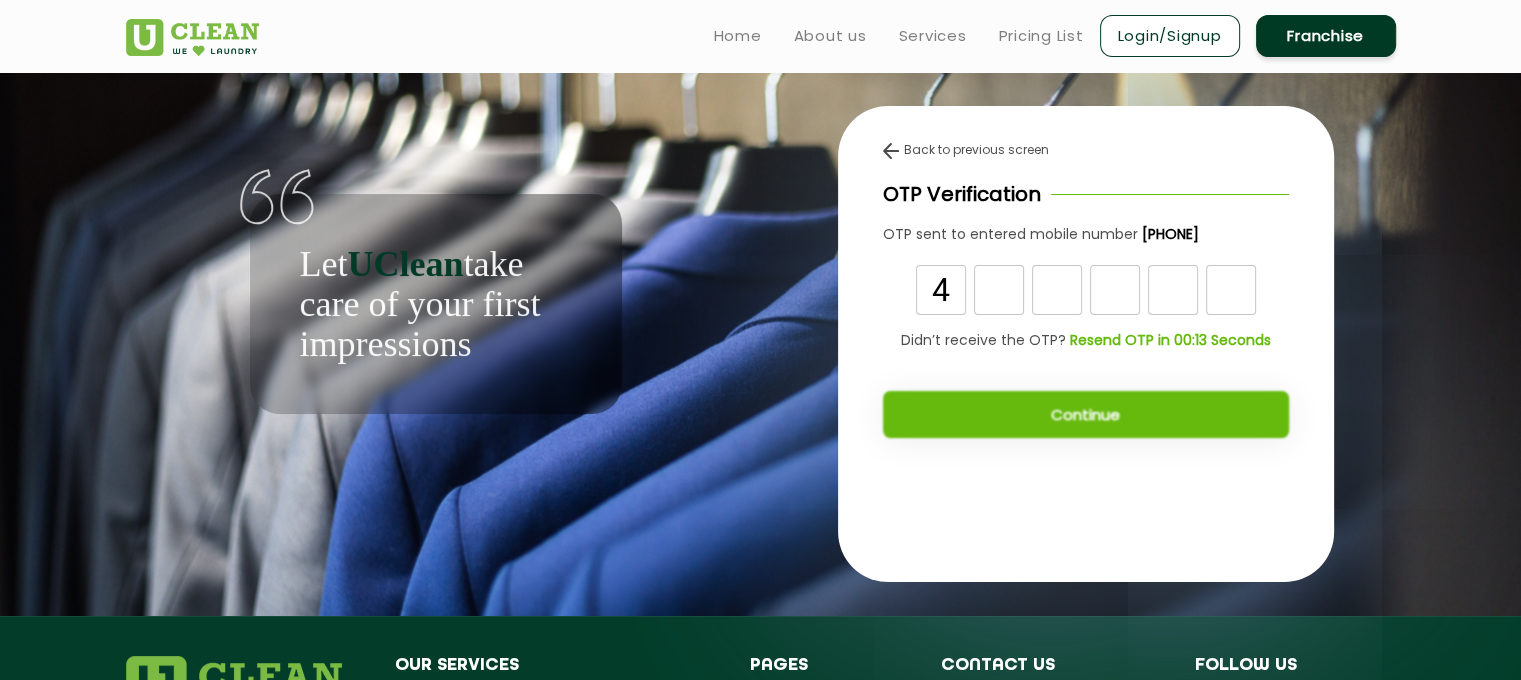 type on "4" 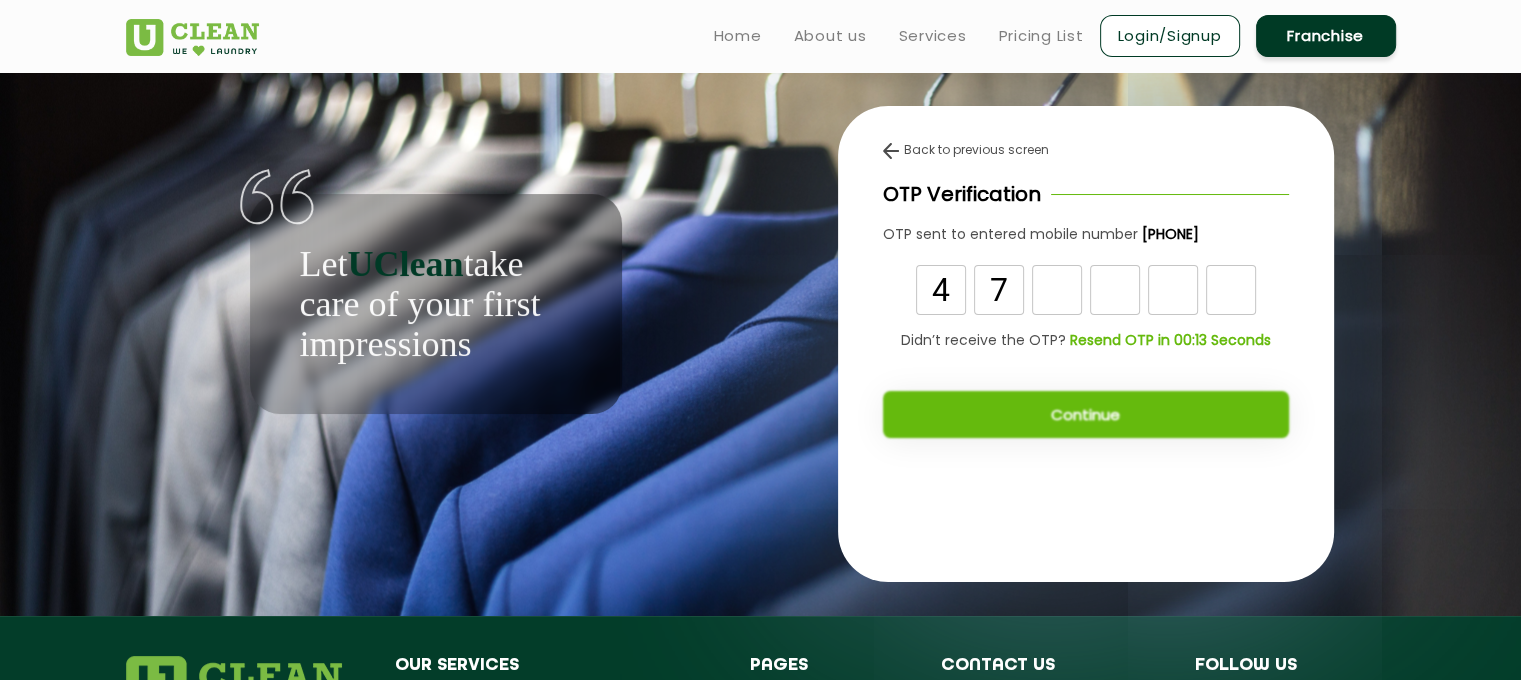 type on "7" 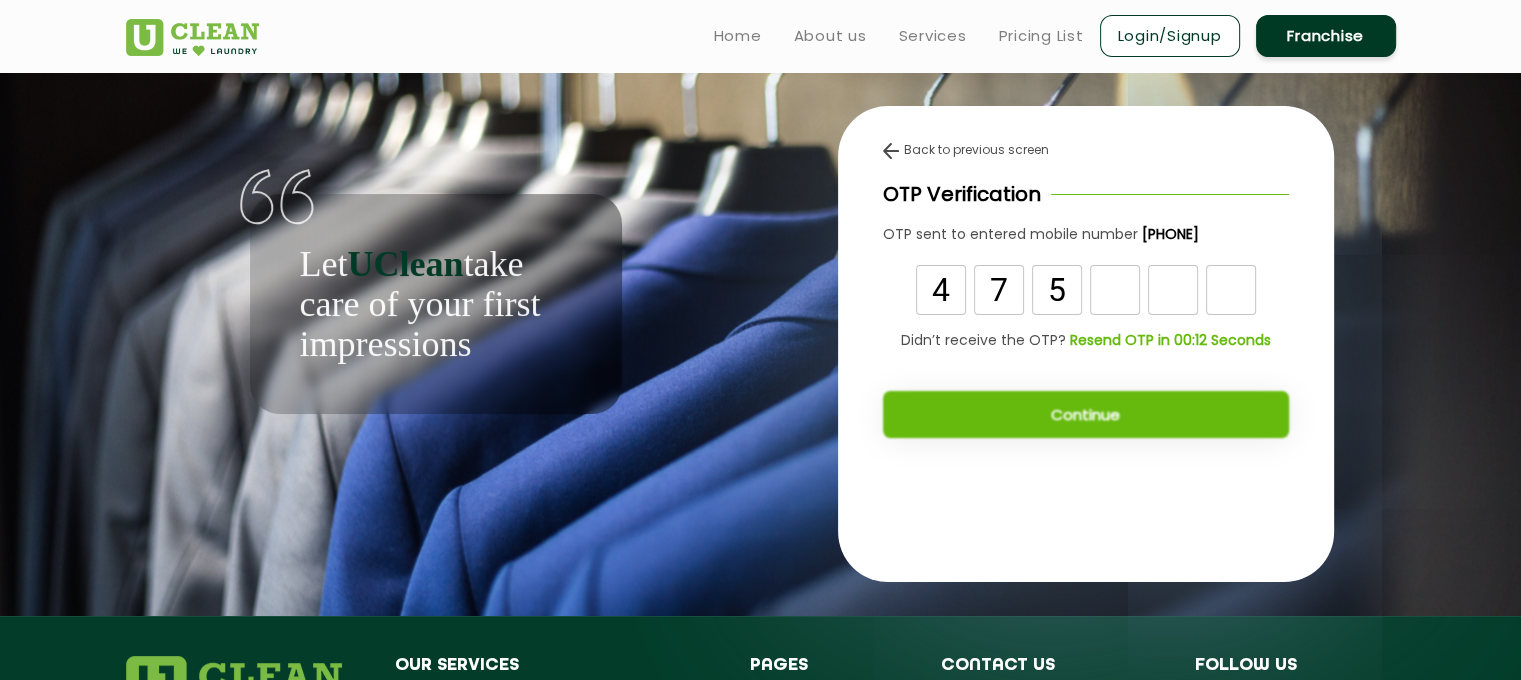 type on "5" 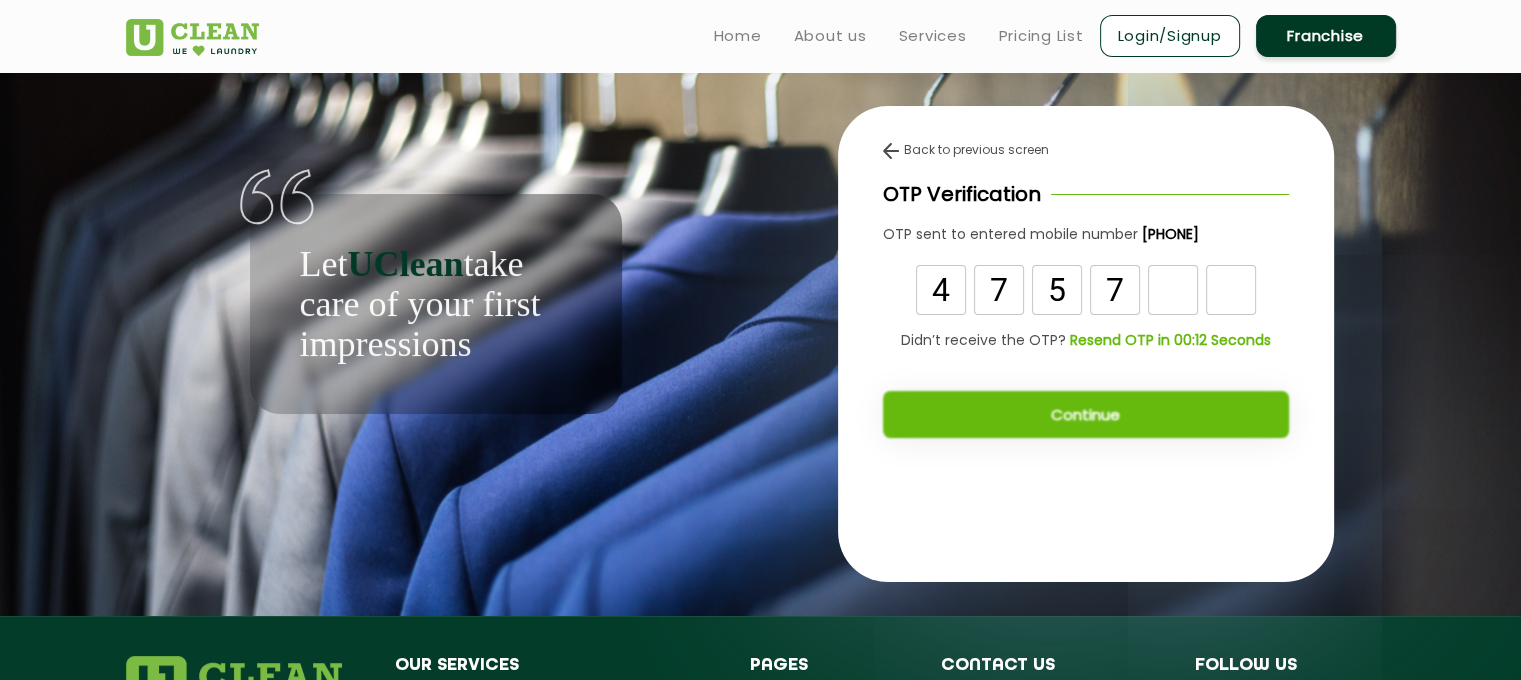 type on "7" 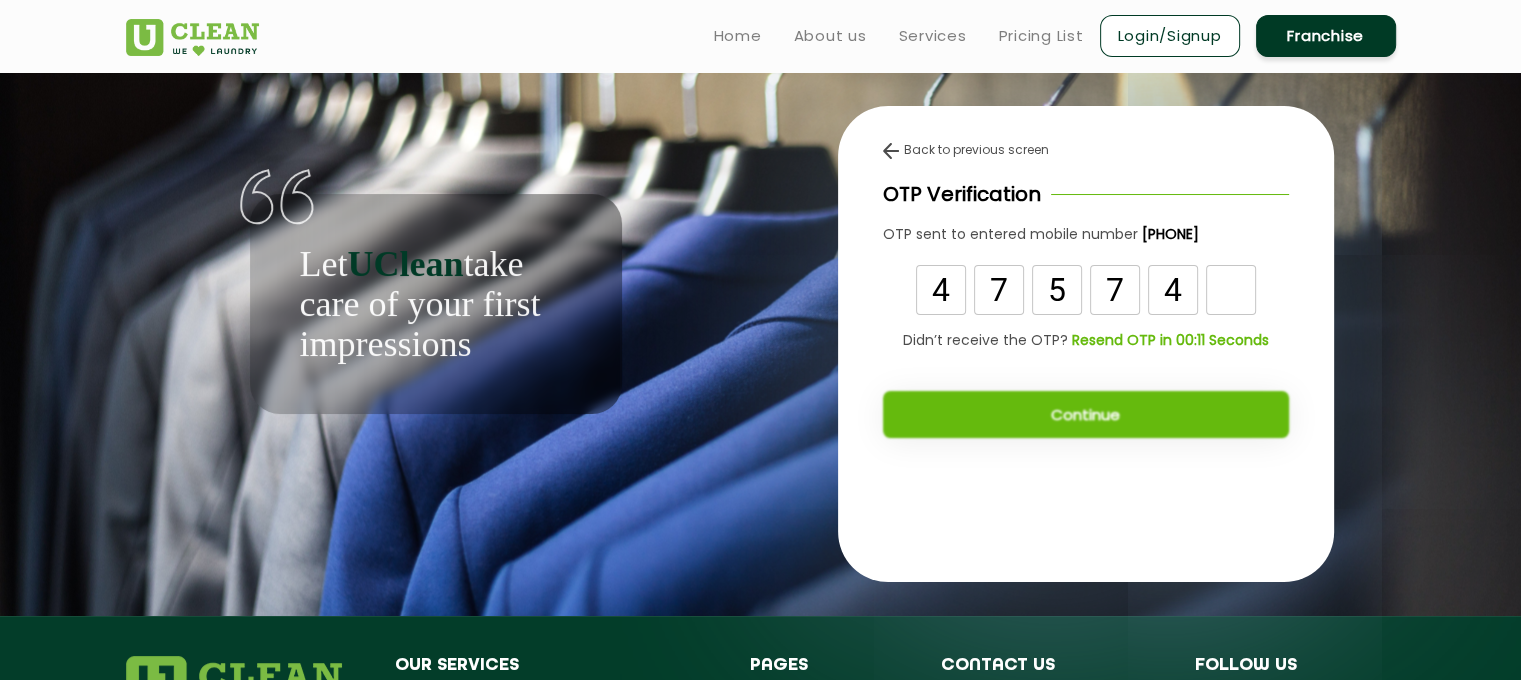 type on "4" 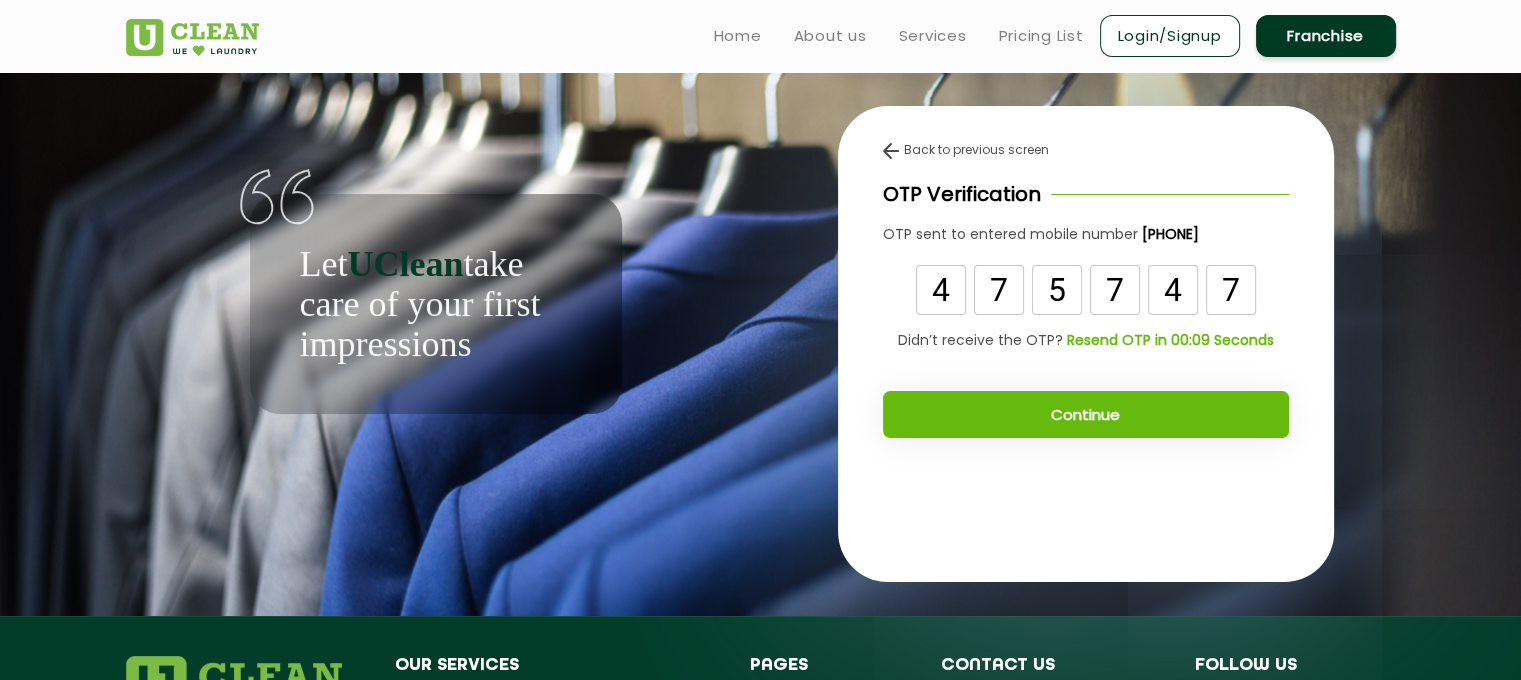 type on "7" 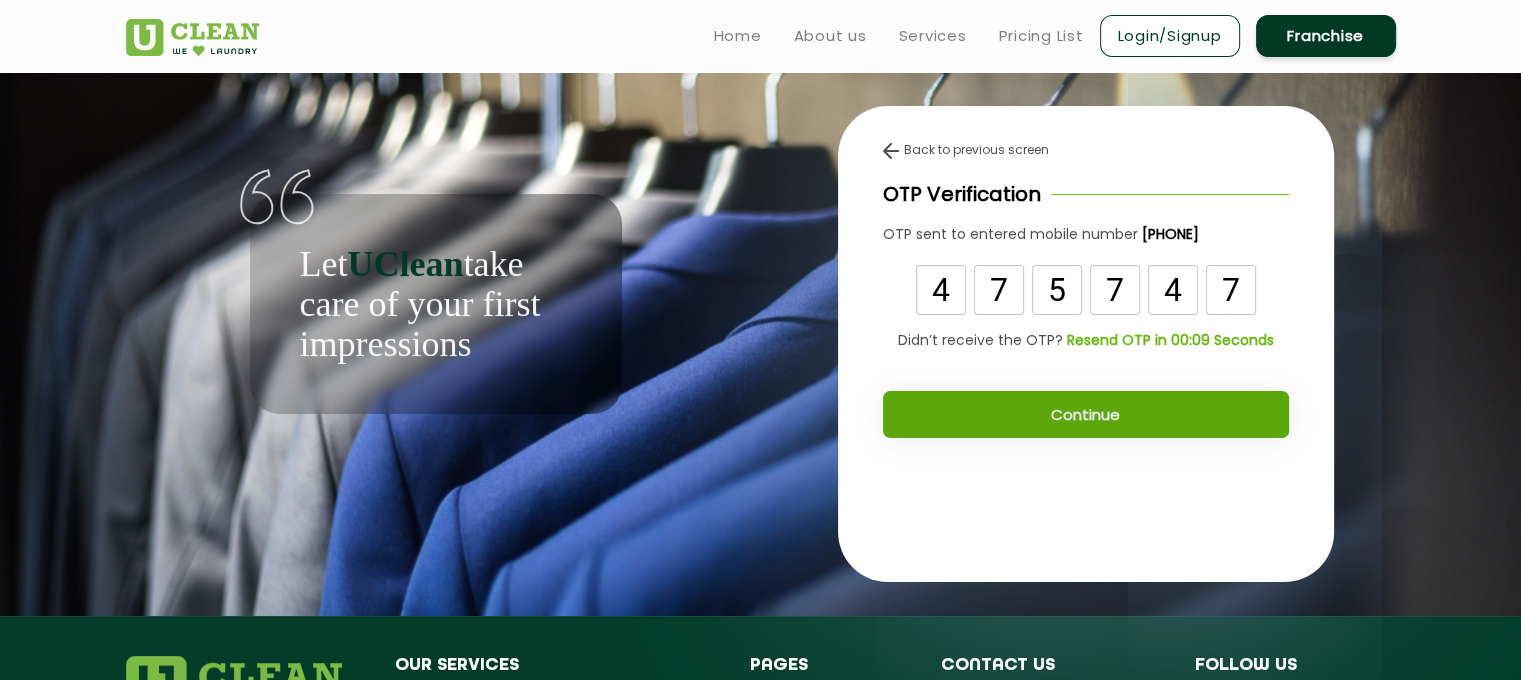 click on "Continue" 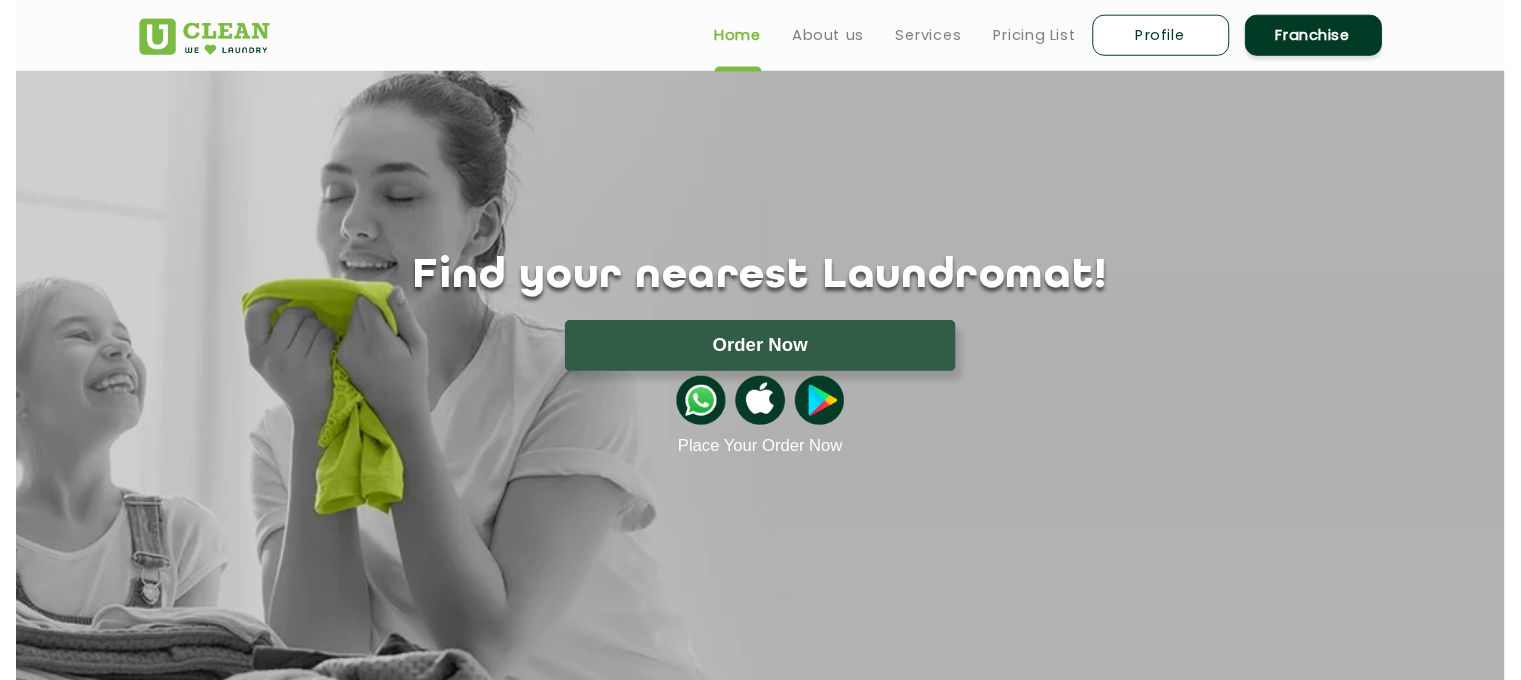 scroll, scrollTop: 0, scrollLeft: 0, axis: both 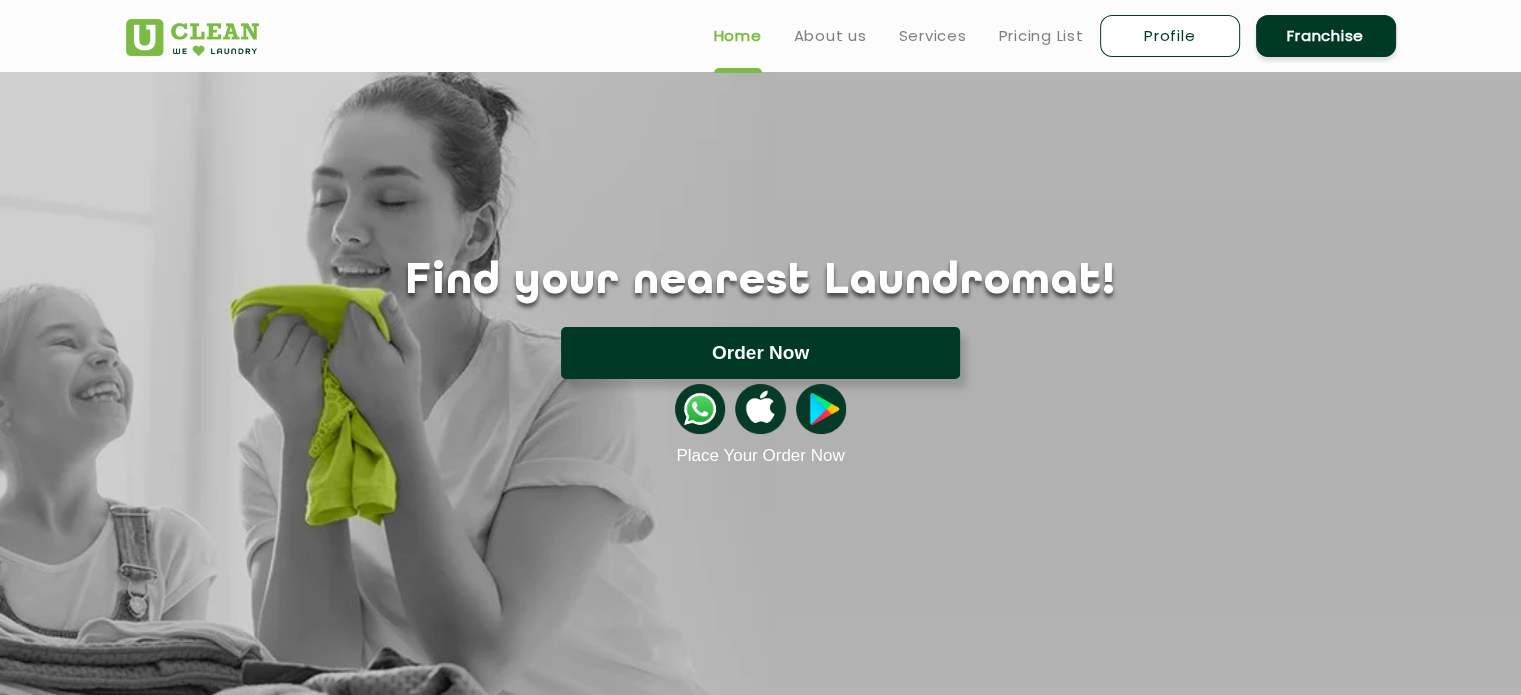 click on "Order Now" 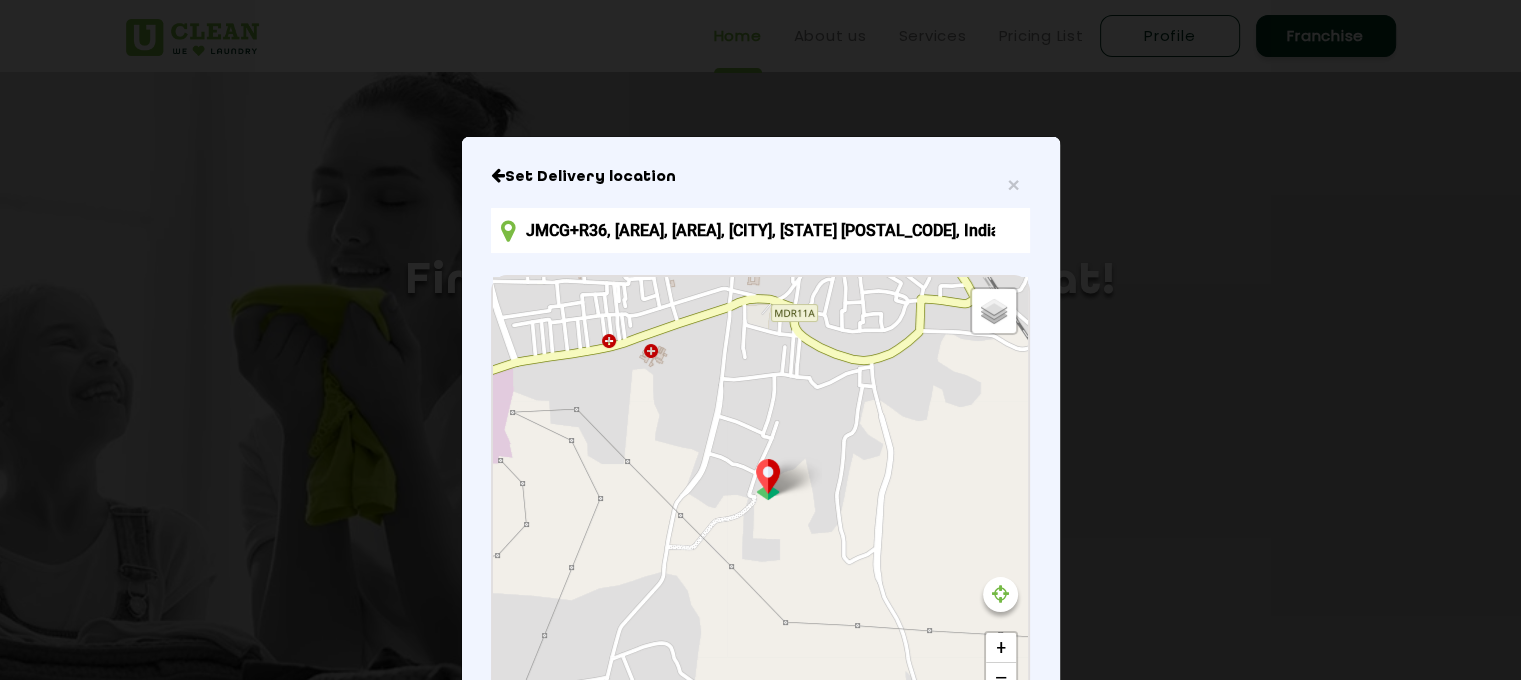 click on "JMCG+R36, [AREA], [AREA], [CITY], [STATE] [POSTAL_CODE], India" at bounding box center [760, 230] 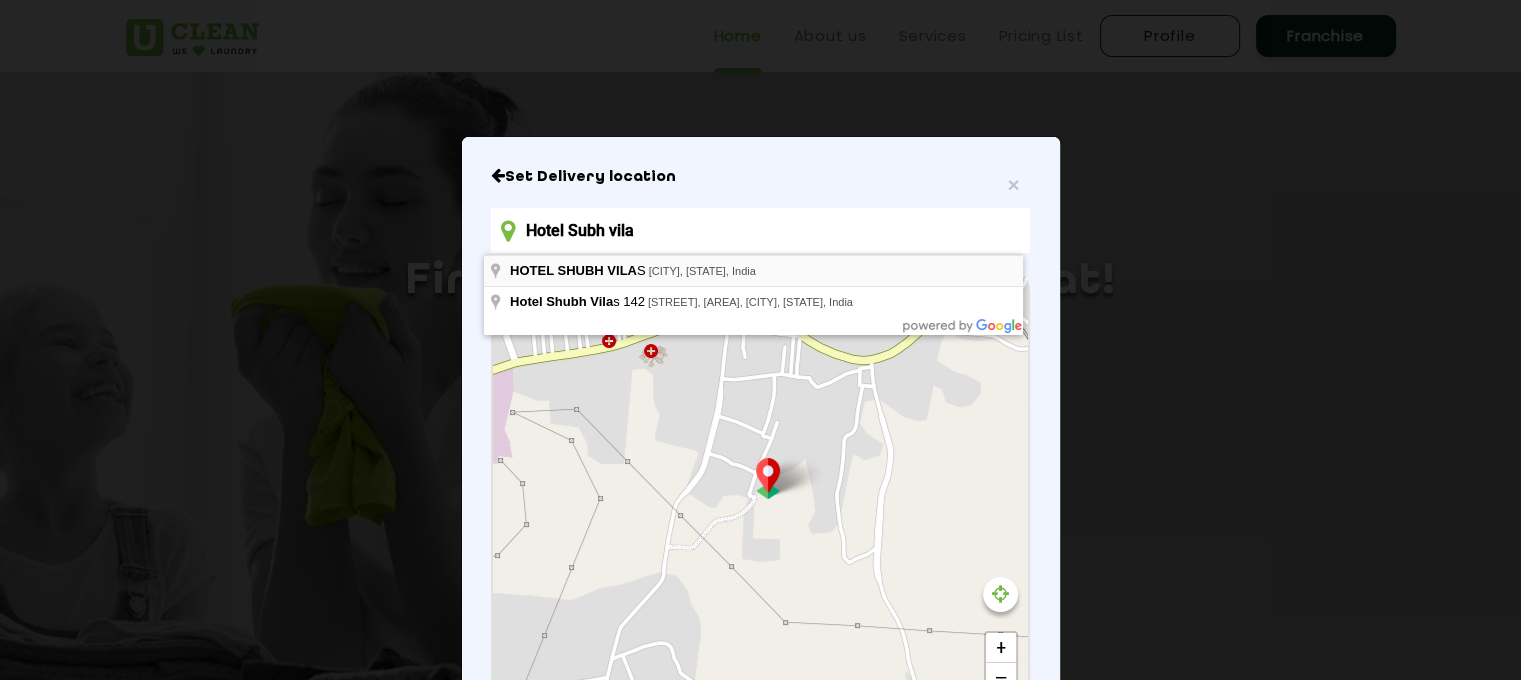 type on "[BRAND_NAME], [CITY], [STATE], India" 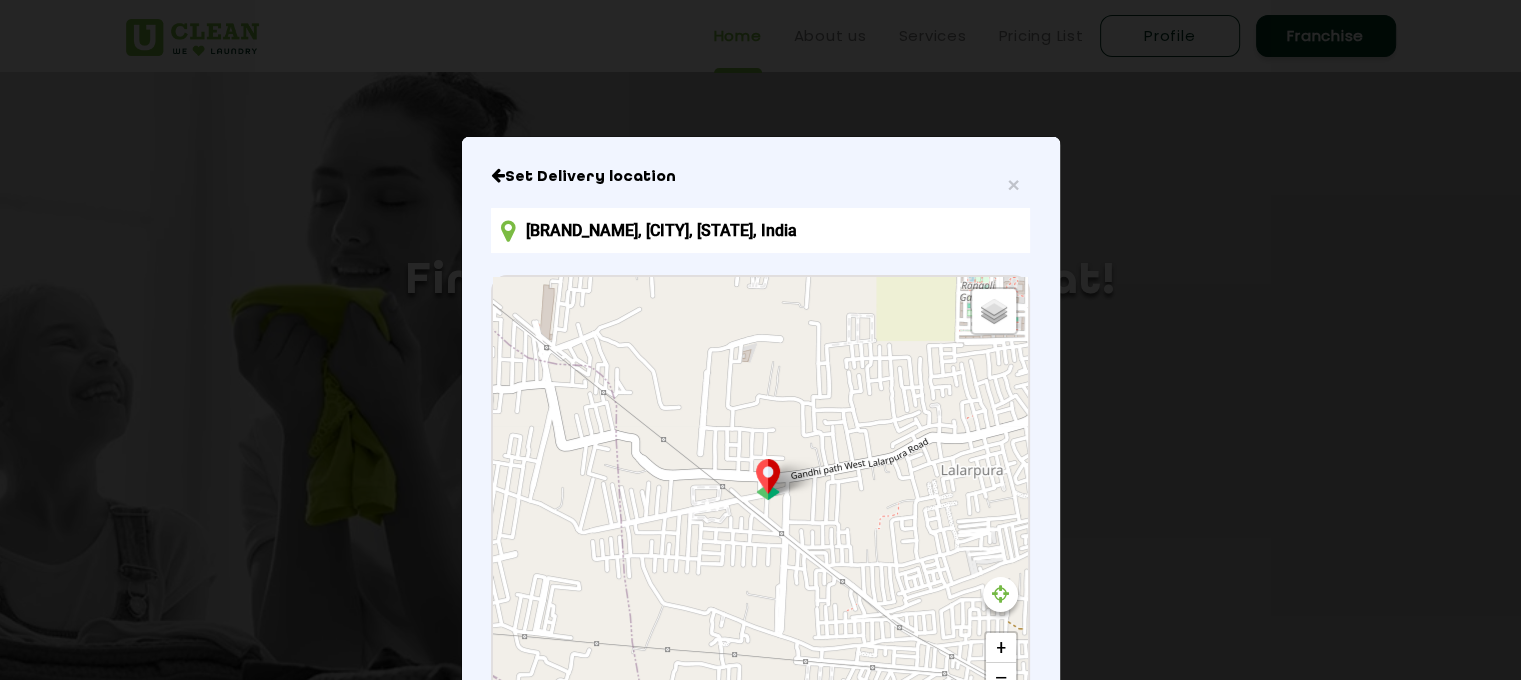 scroll, scrollTop: 242, scrollLeft: 0, axis: vertical 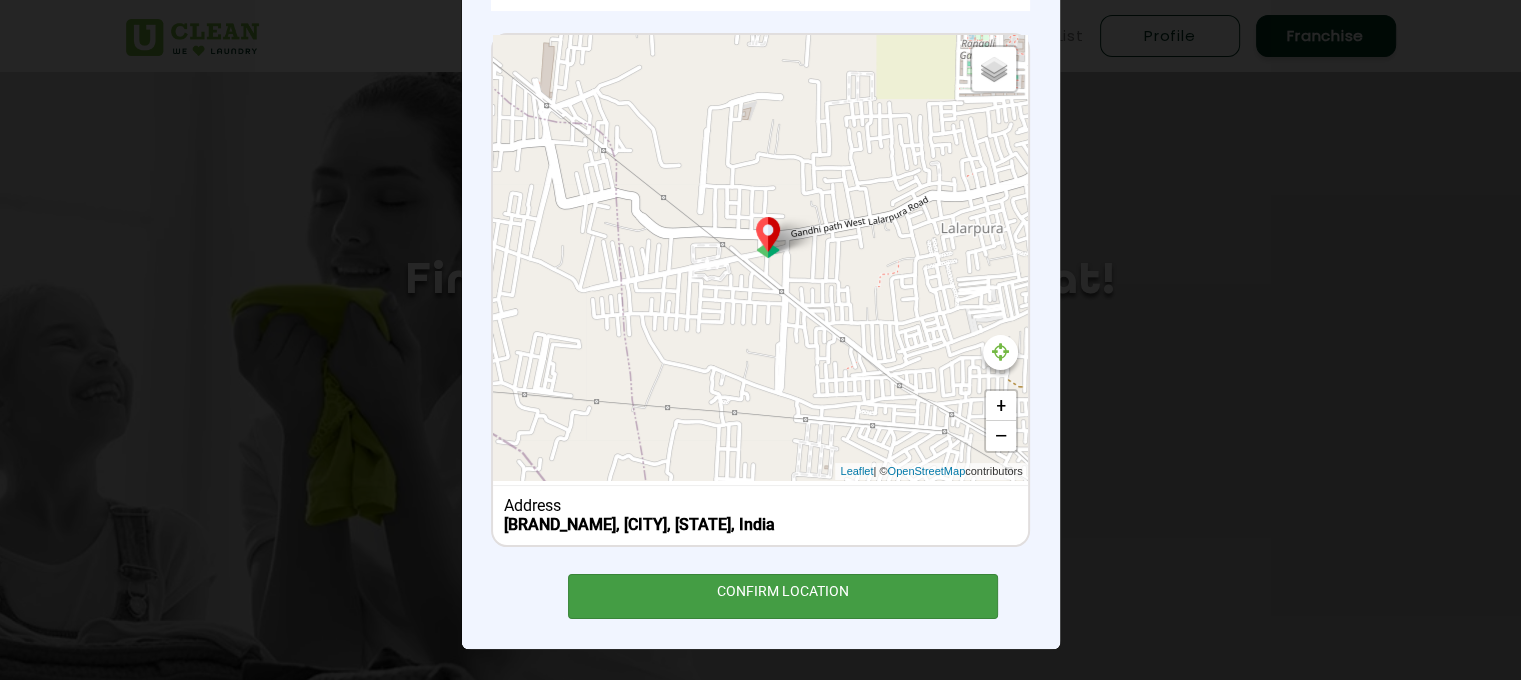 click on "CONFIRM LOCATION" at bounding box center (783, 596) 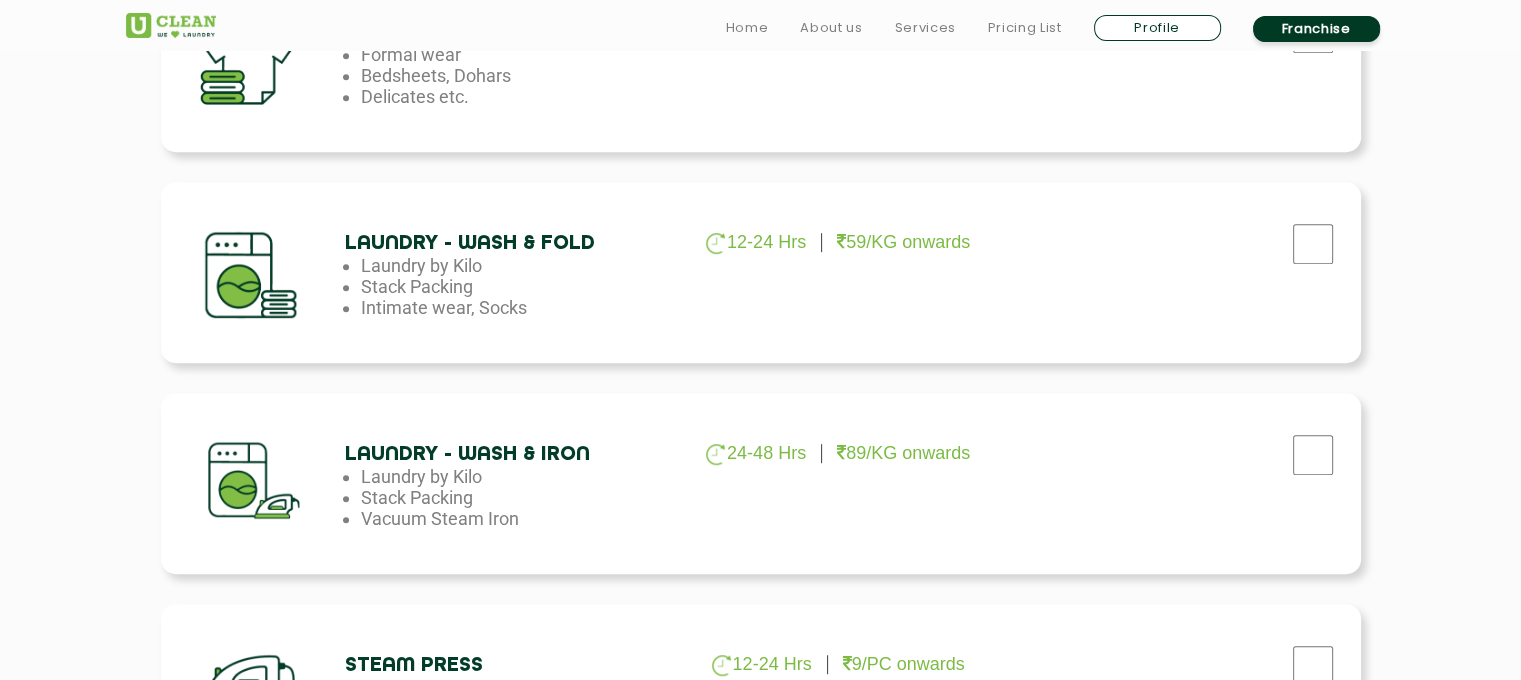 scroll, scrollTop: 1040, scrollLeft: 0, axis: vertical 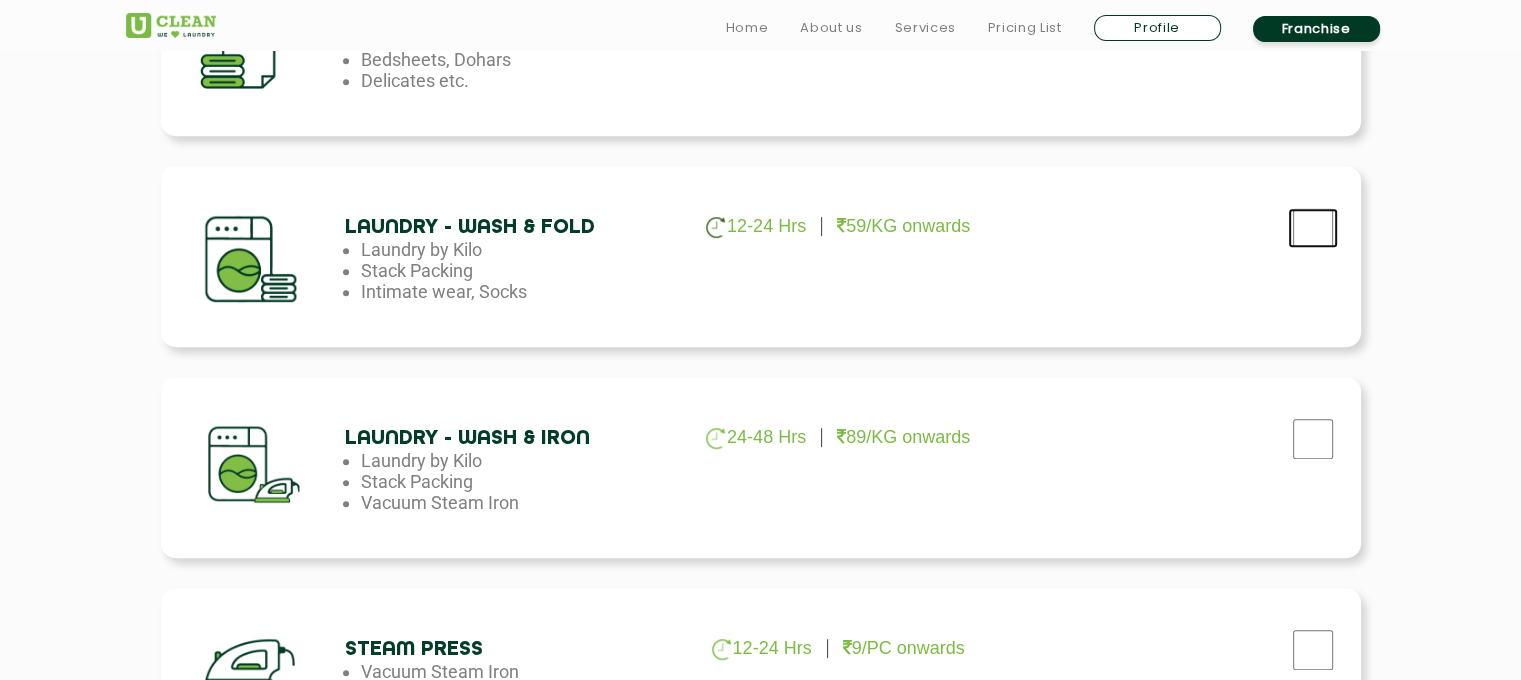 click at bounding box center (1313, -194) 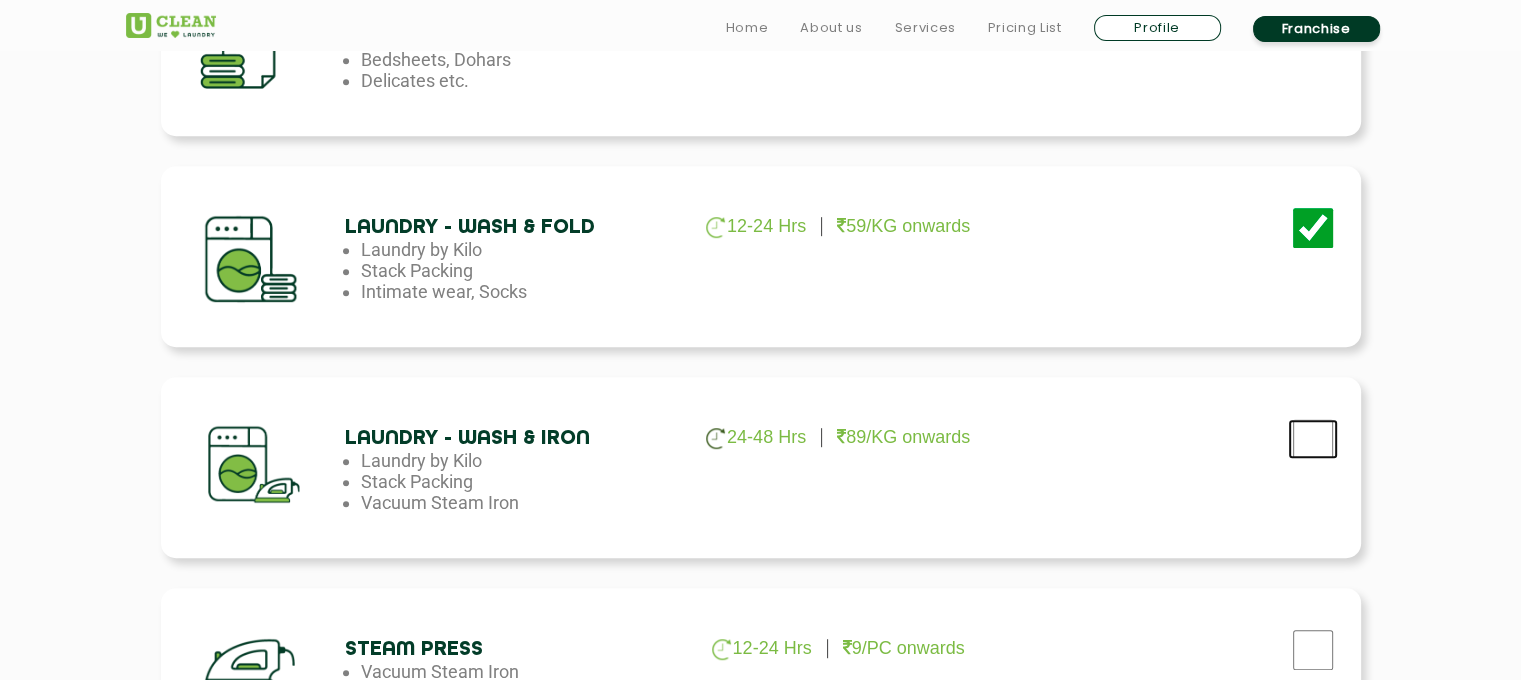 click at bounding box center [1313, -194] 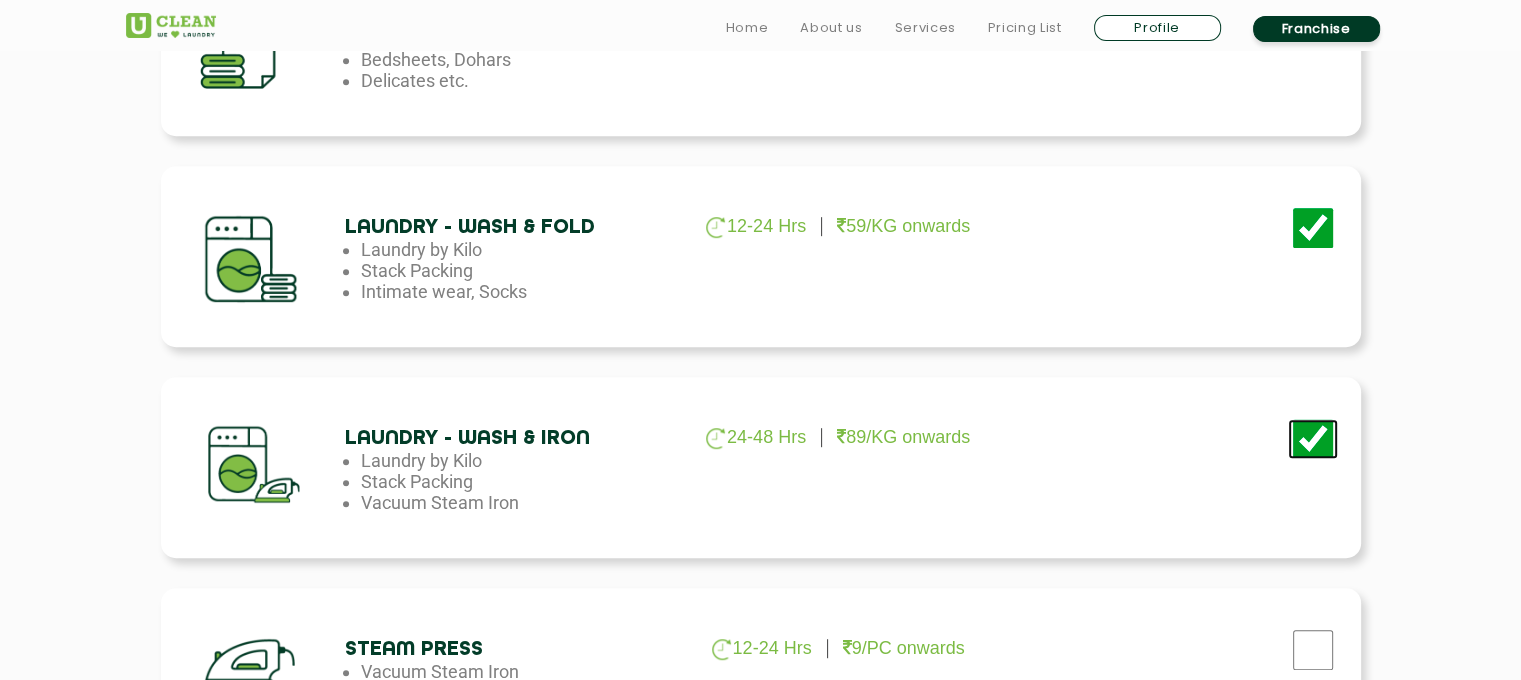 scroll, scrollTop: 1648, scrollLeft: 0, axis: vertical 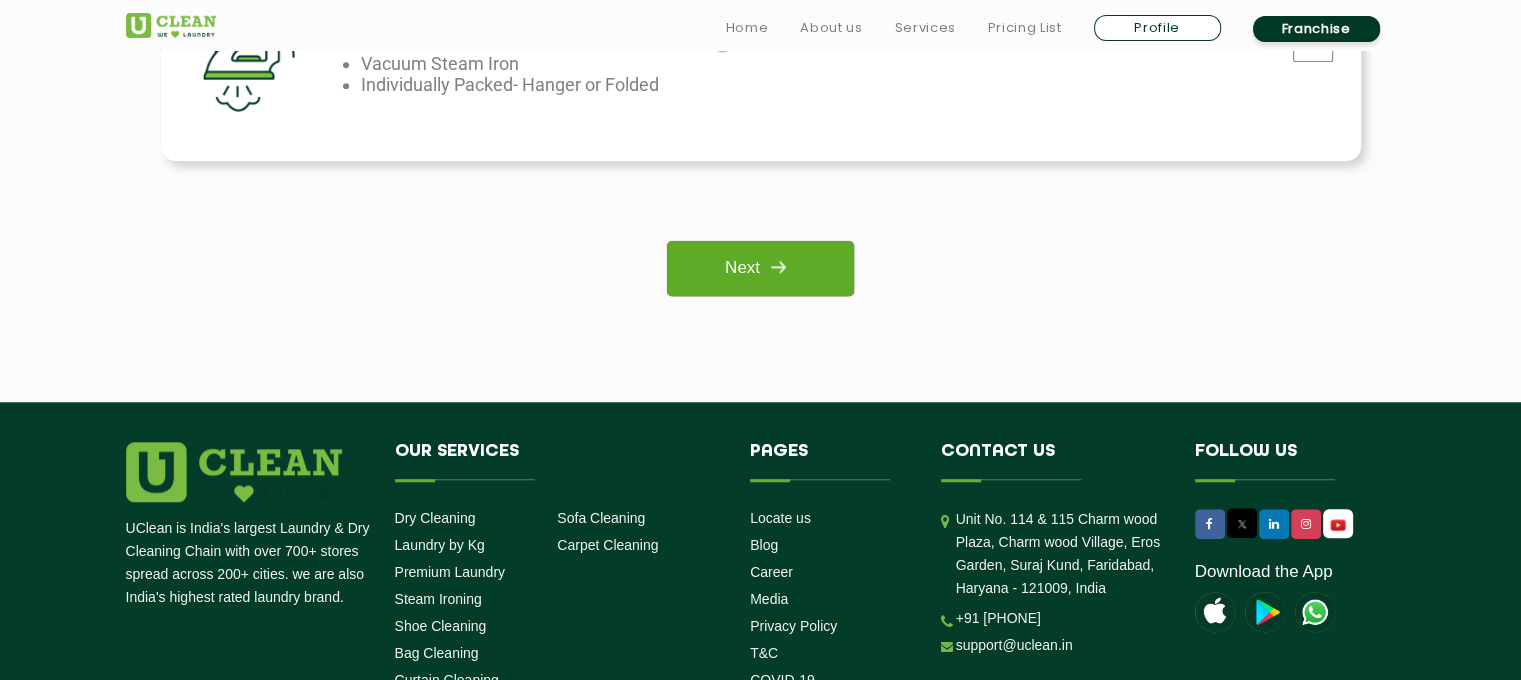 click on "Next" at bounding box center [760, 268] 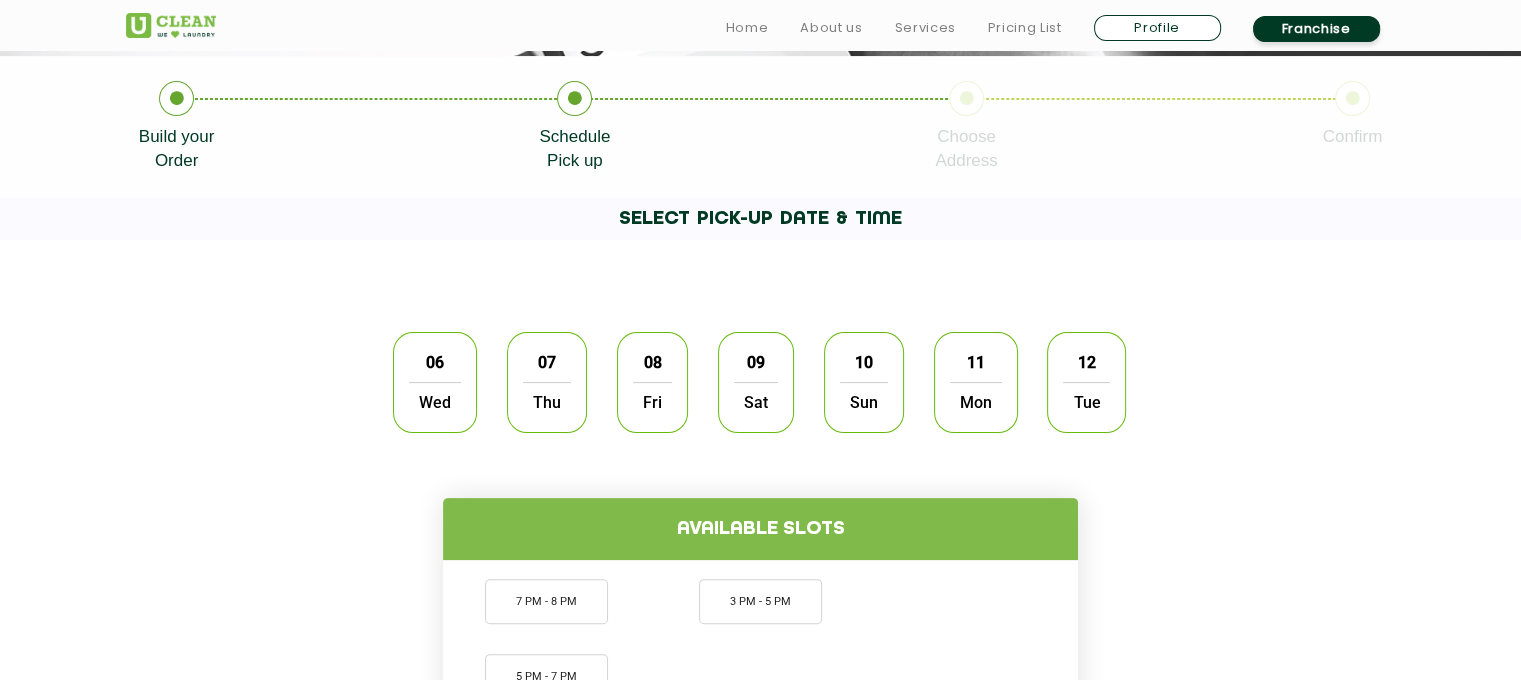 scroll, scrollTop: 480, scrollLeft: 0, axis: vertical 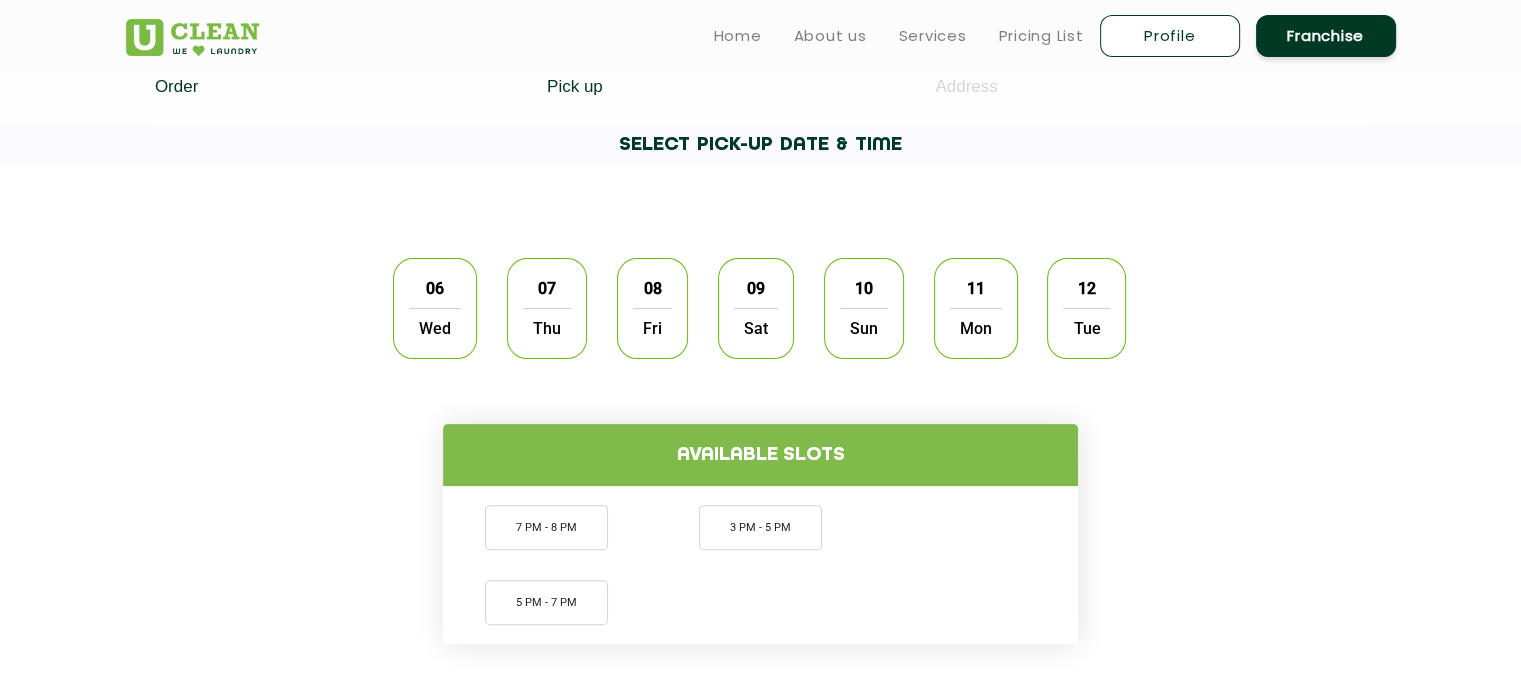click on "Wed" 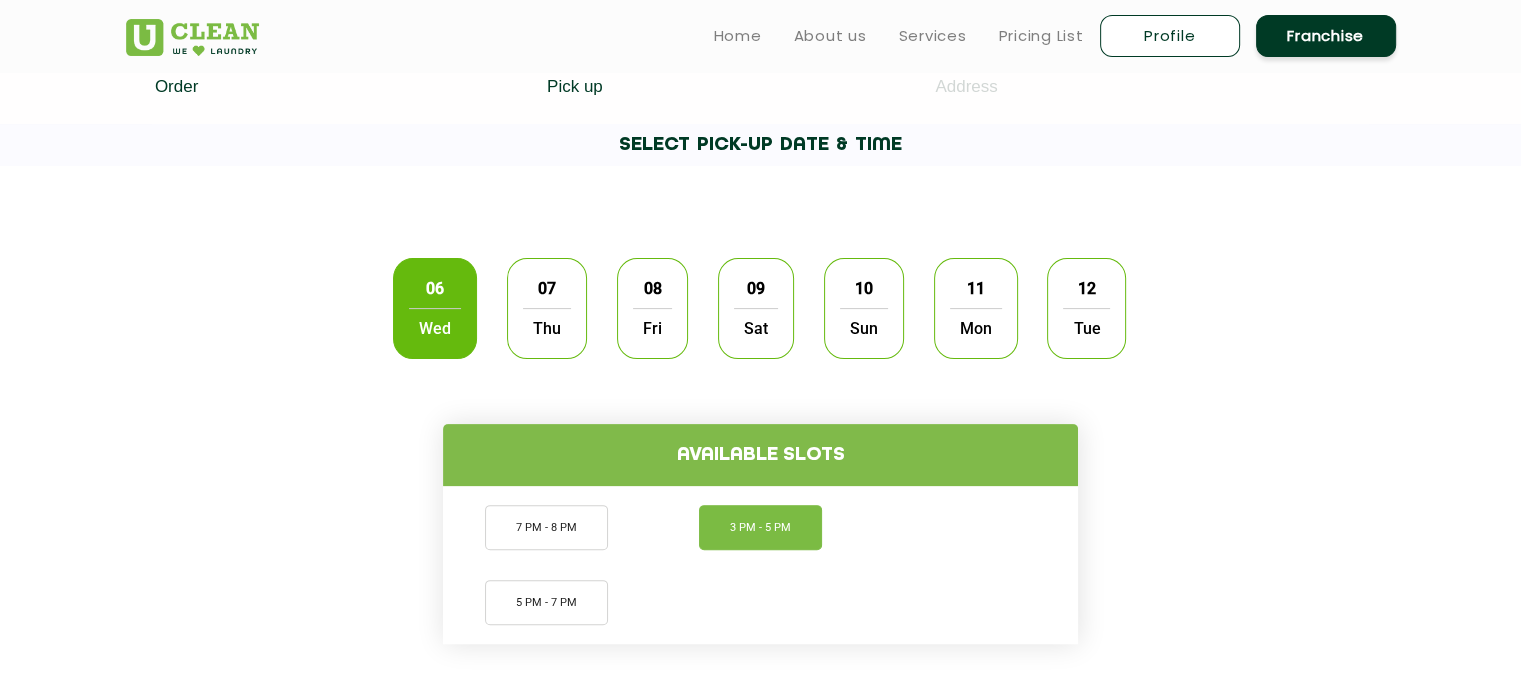 click on "3 PM - 5 PM" 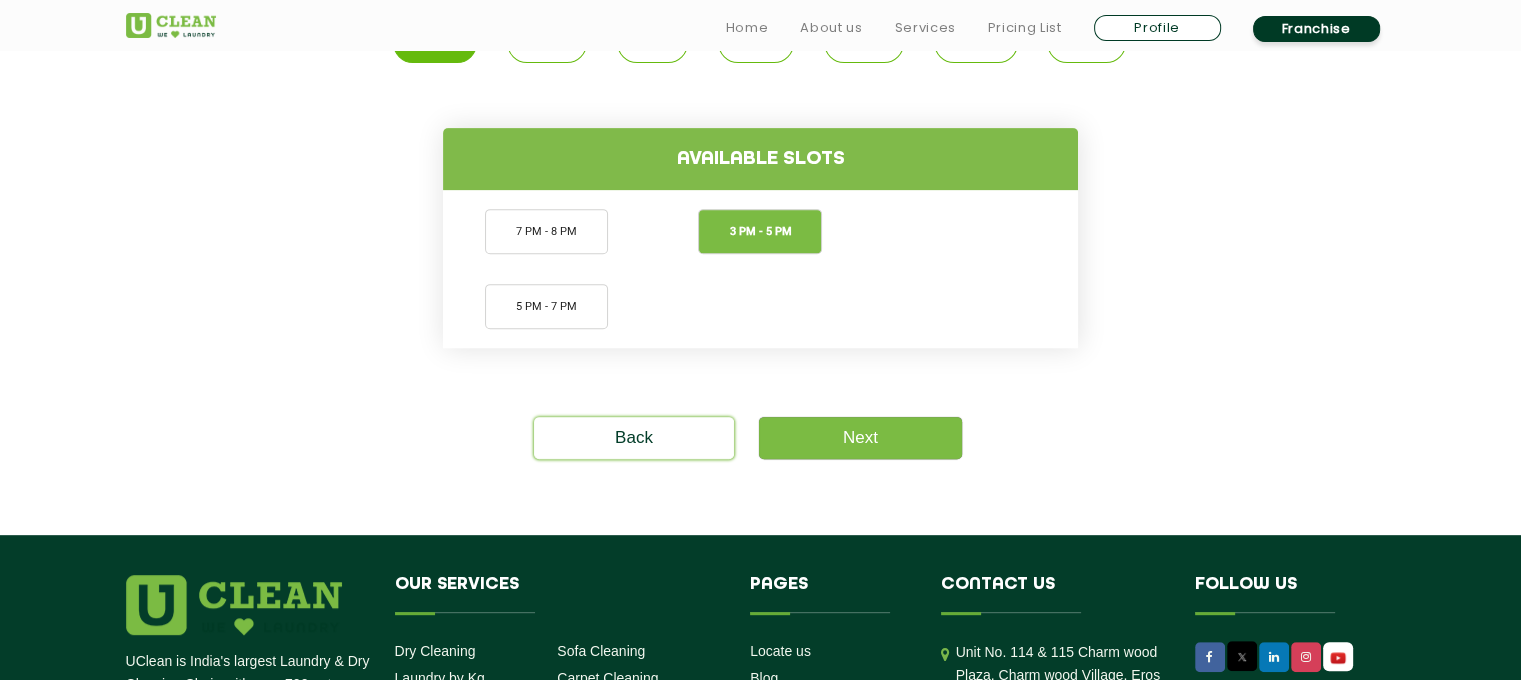 scroll, scrollTop: 779, scrollLeft: 0, axis: vertical 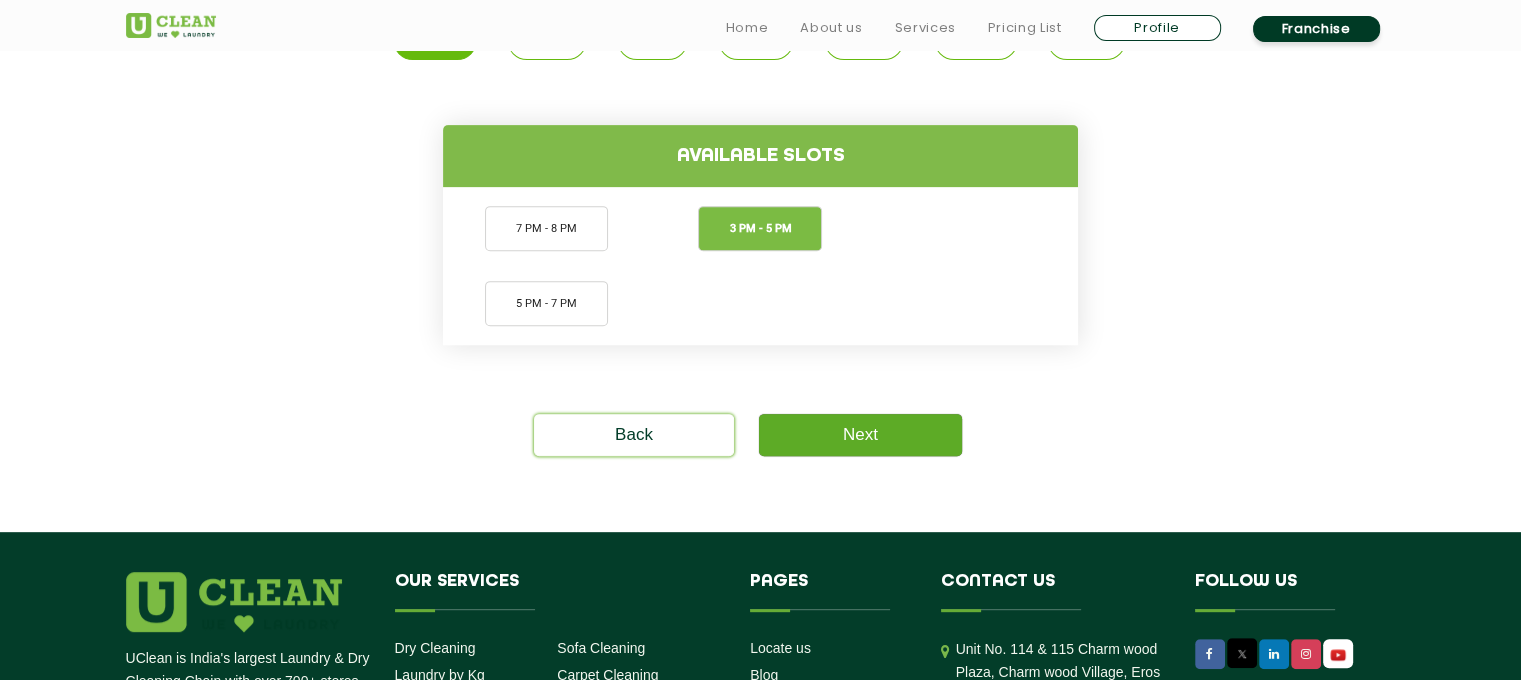 click on "Next" 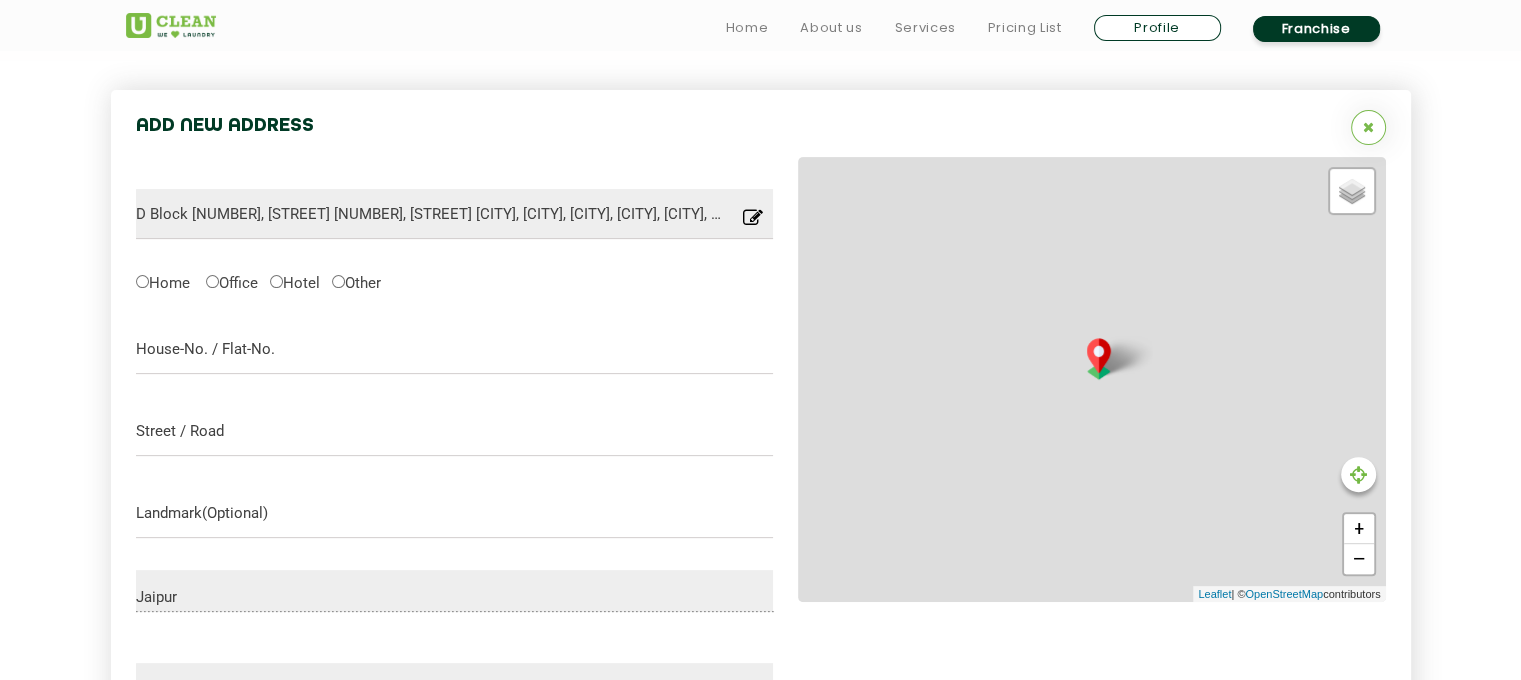 scroll, scrollTop: 634, scrollLeft: 0, axis: vertical 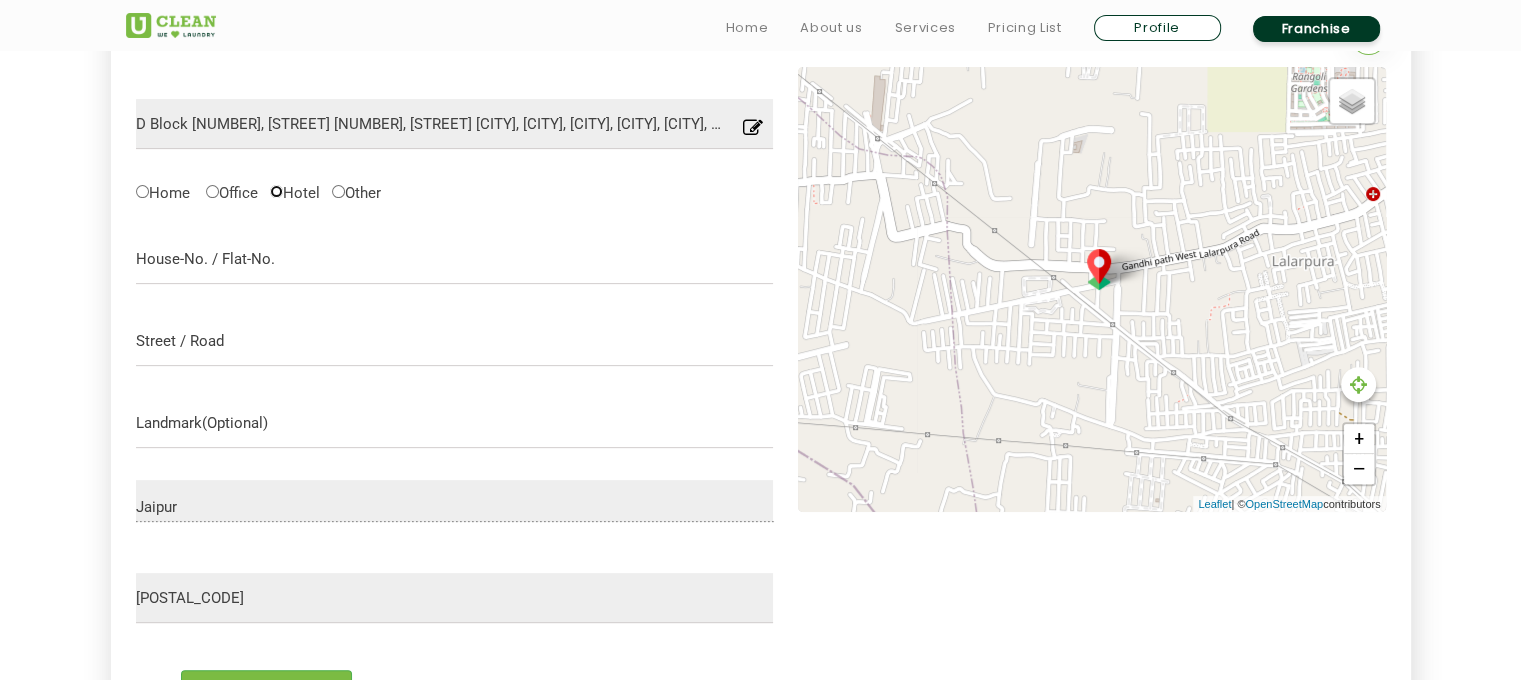 click on "Hotel" at bounding box center (276, 191) 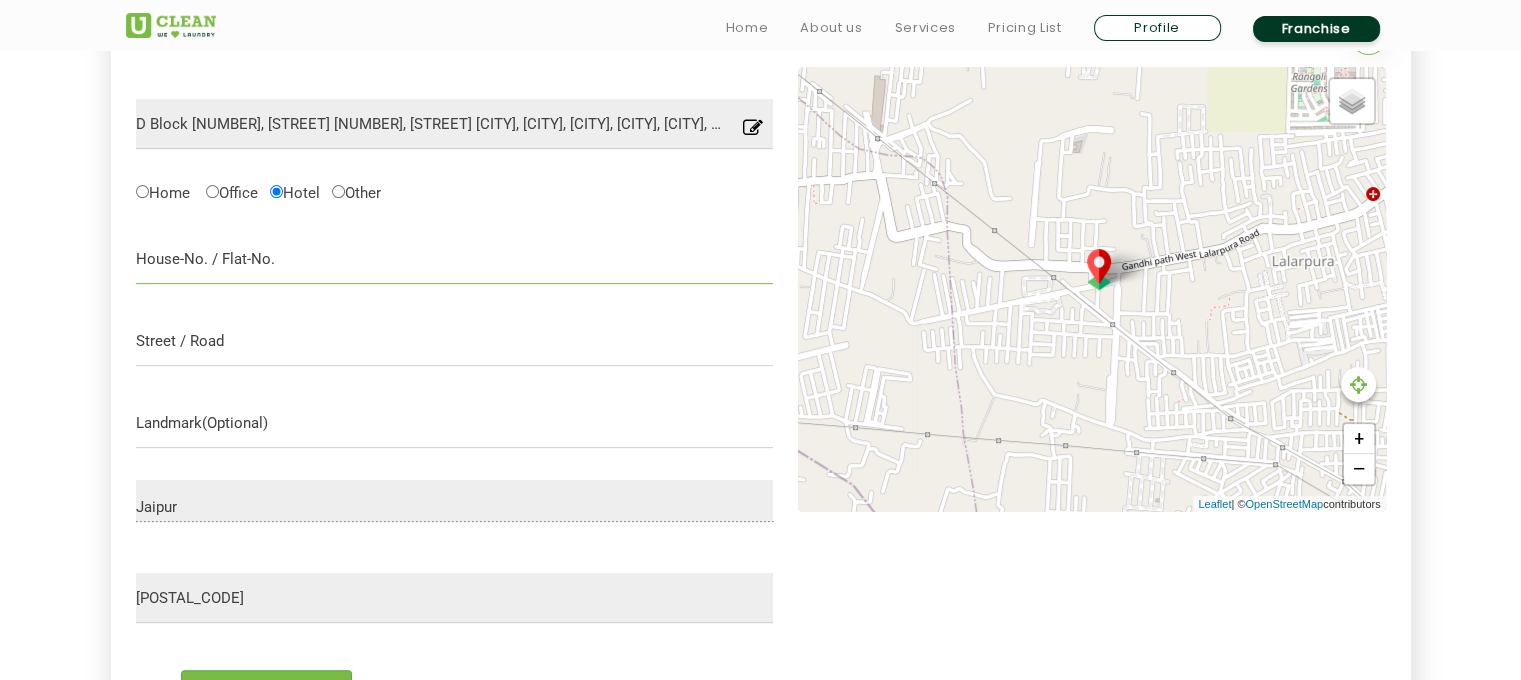 click at bounding box center [455, 259] 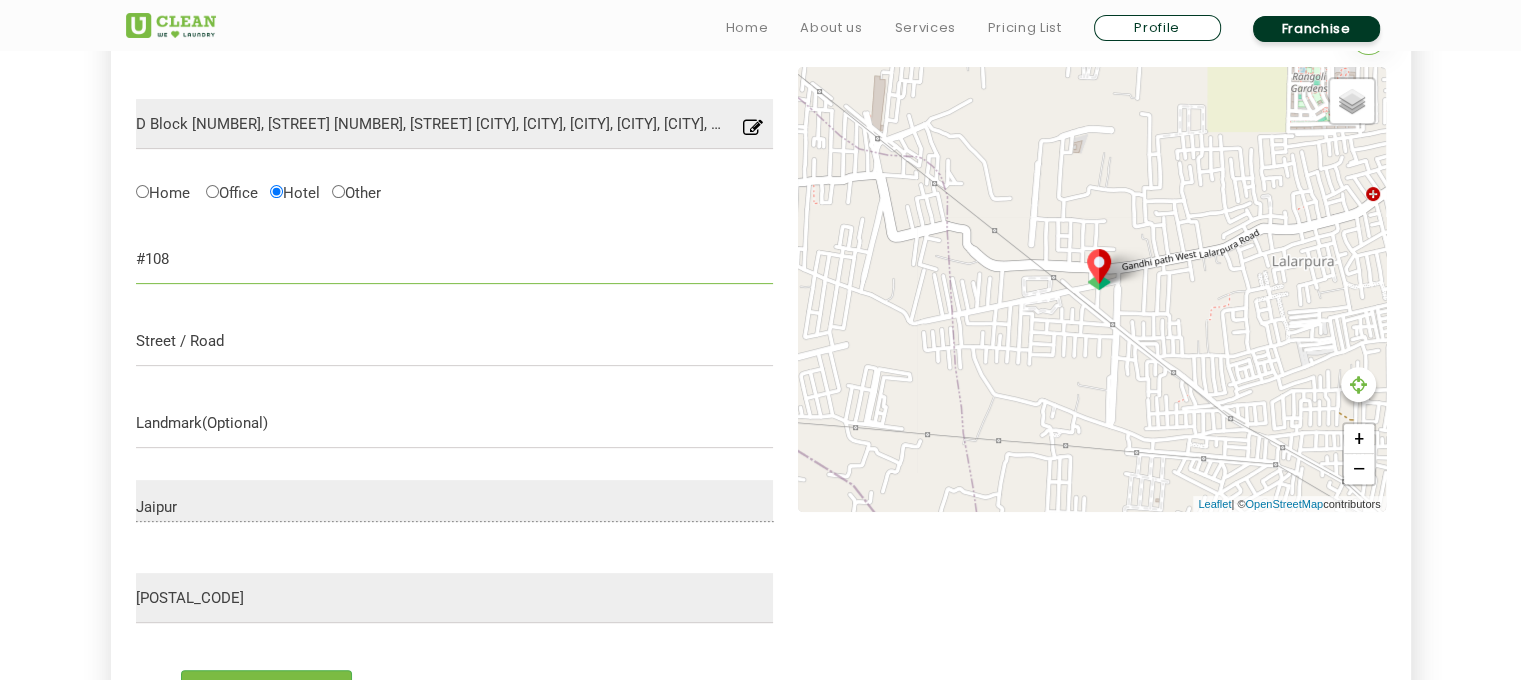 type on "#108" 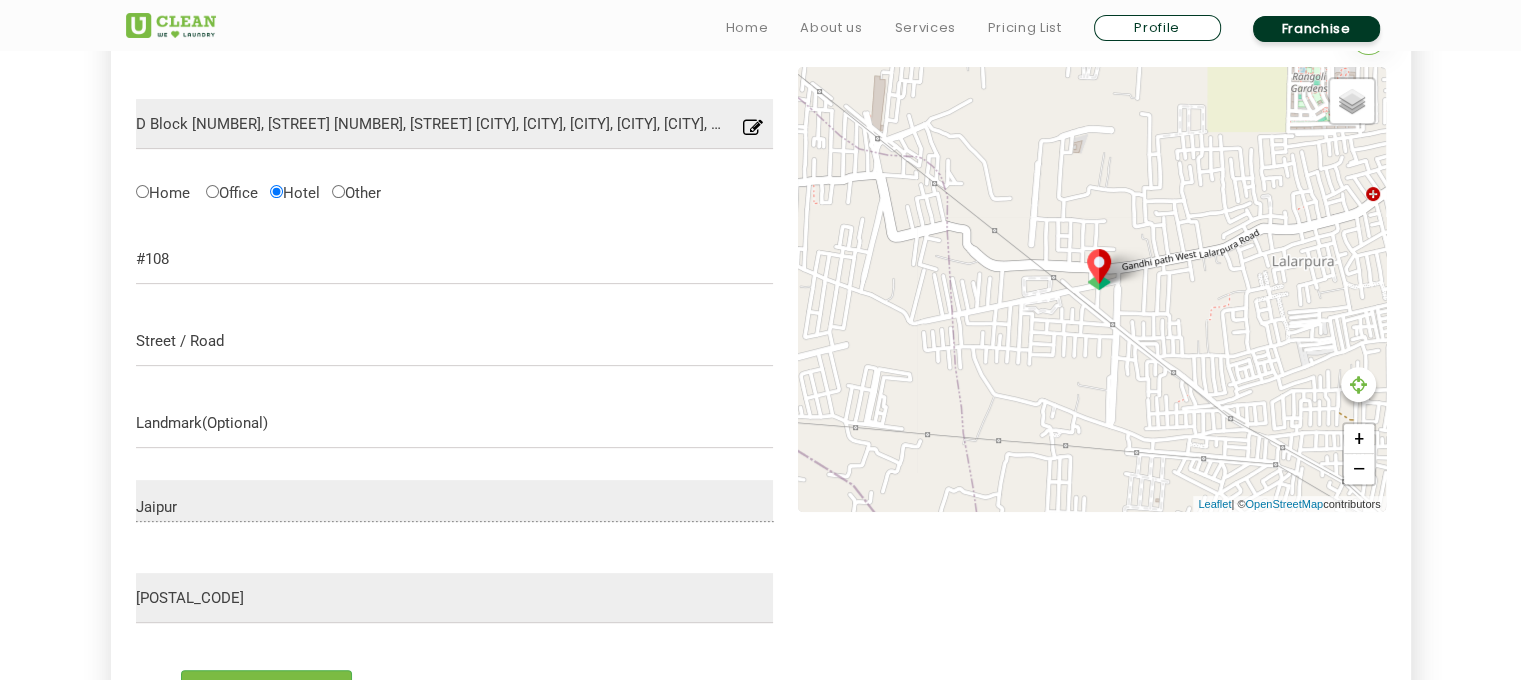 click on "Add New Address  D Block [NUMBER], [STREET] [NUMBER], [STREET] [CITY], [CITY], [CITY], [CITY], [CITY], [STATE] [POSTAL_CODE], India Location you have entered is not into our serviceable area, please try with some other location.  Home        Office       Hotel       Other      Hotel *Please select an address type #108 *Please add House-No. / Flat-No. *Please add Street / Road [CITY] City *Please select the city [POSTAL_CODE] *Please enter Post code Save  Default   Satellite + − Leaflet  | ©  OpenStreetMap  contributors" 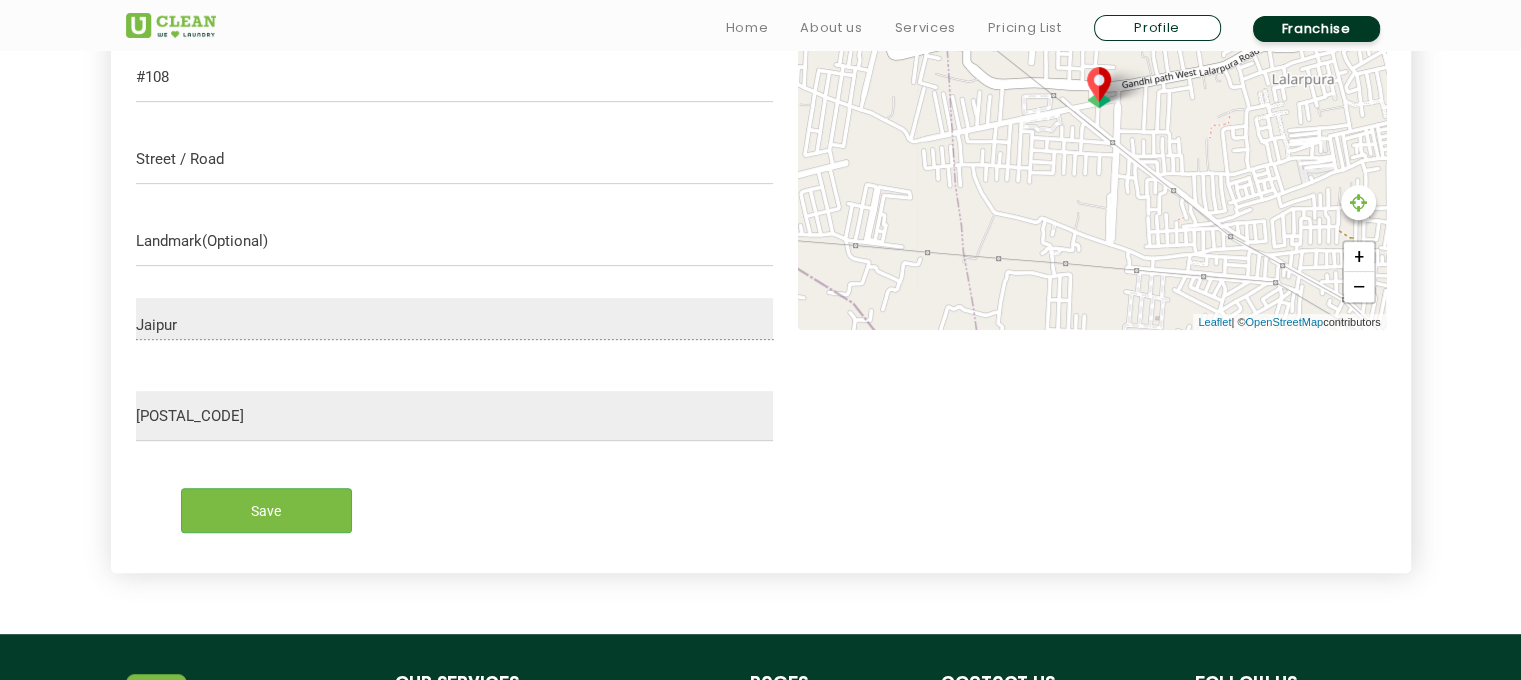 scroll, scrollTop: 834, scrollLeft: 0, axis: vertical 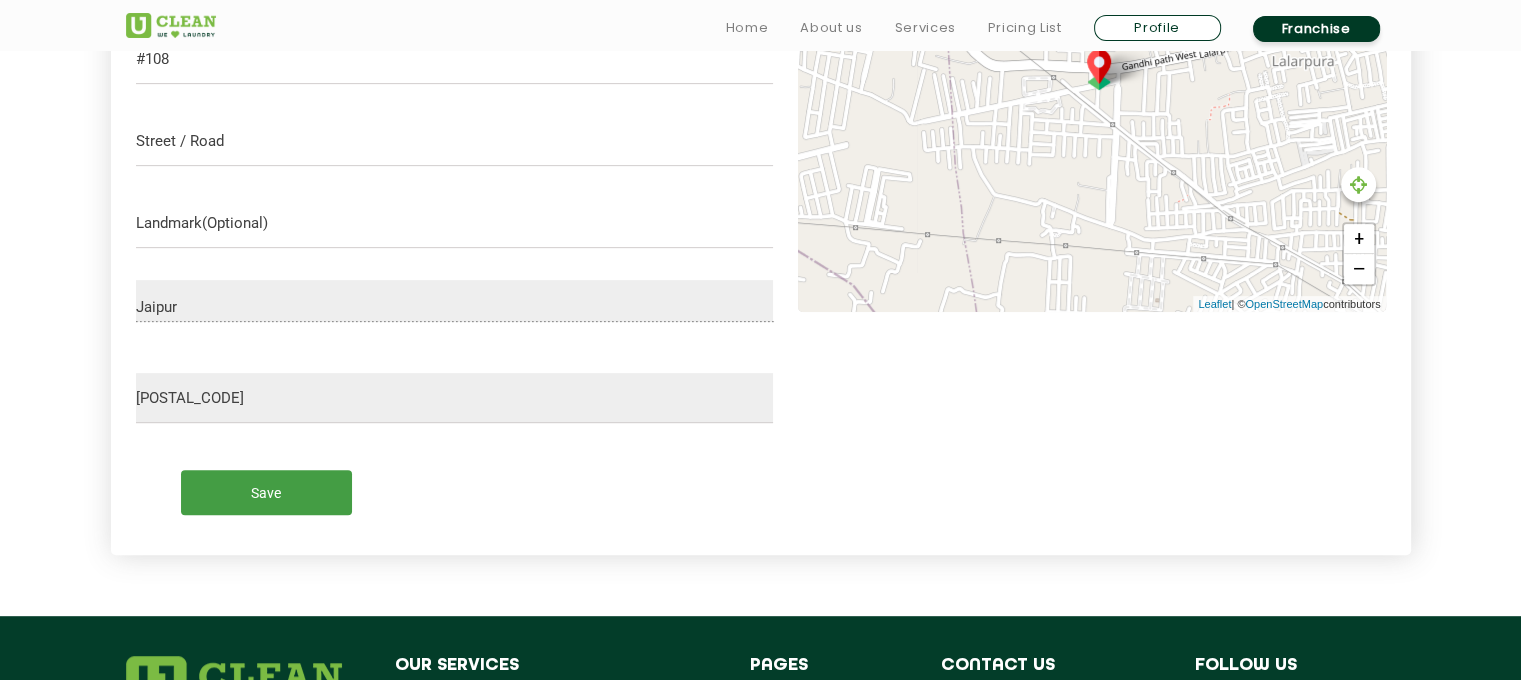 click on "Save" at bounding box center [266, 492] 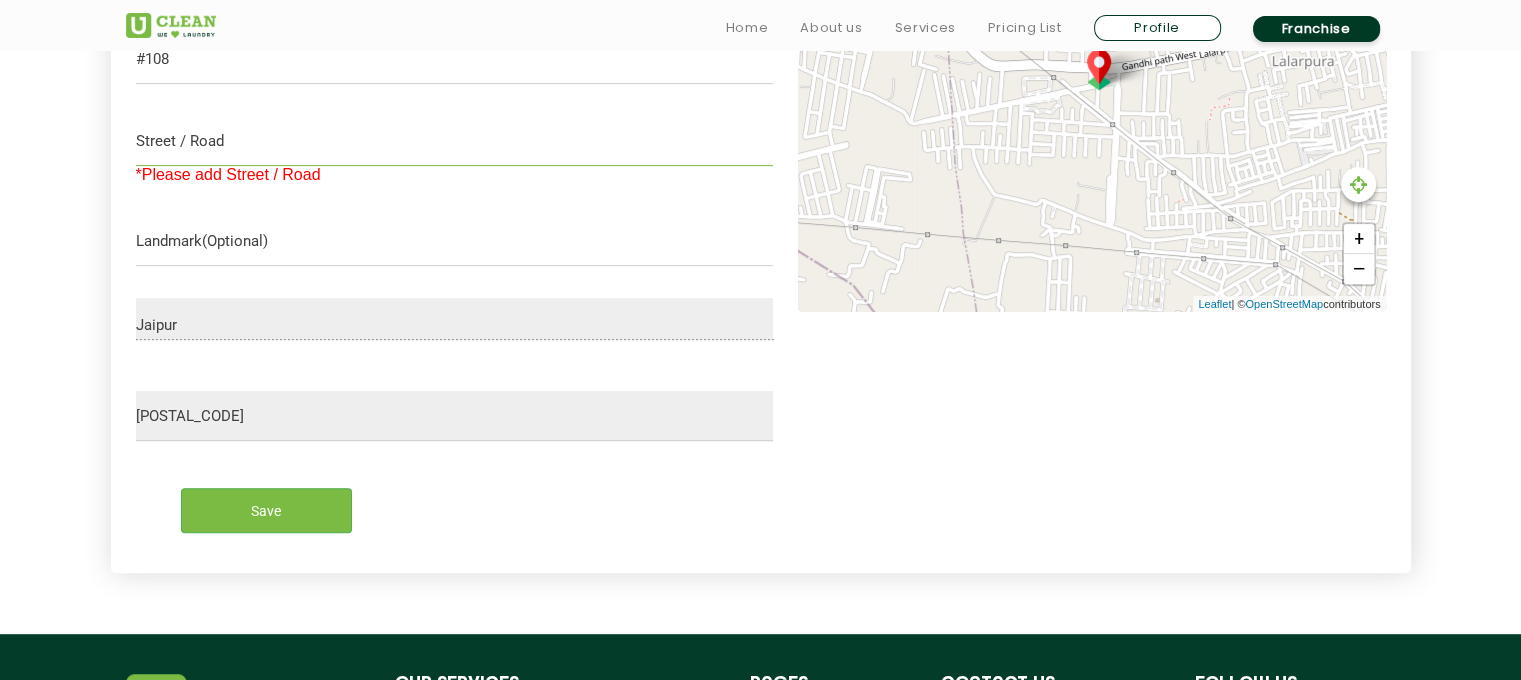 click at bounding box center (455, 141) 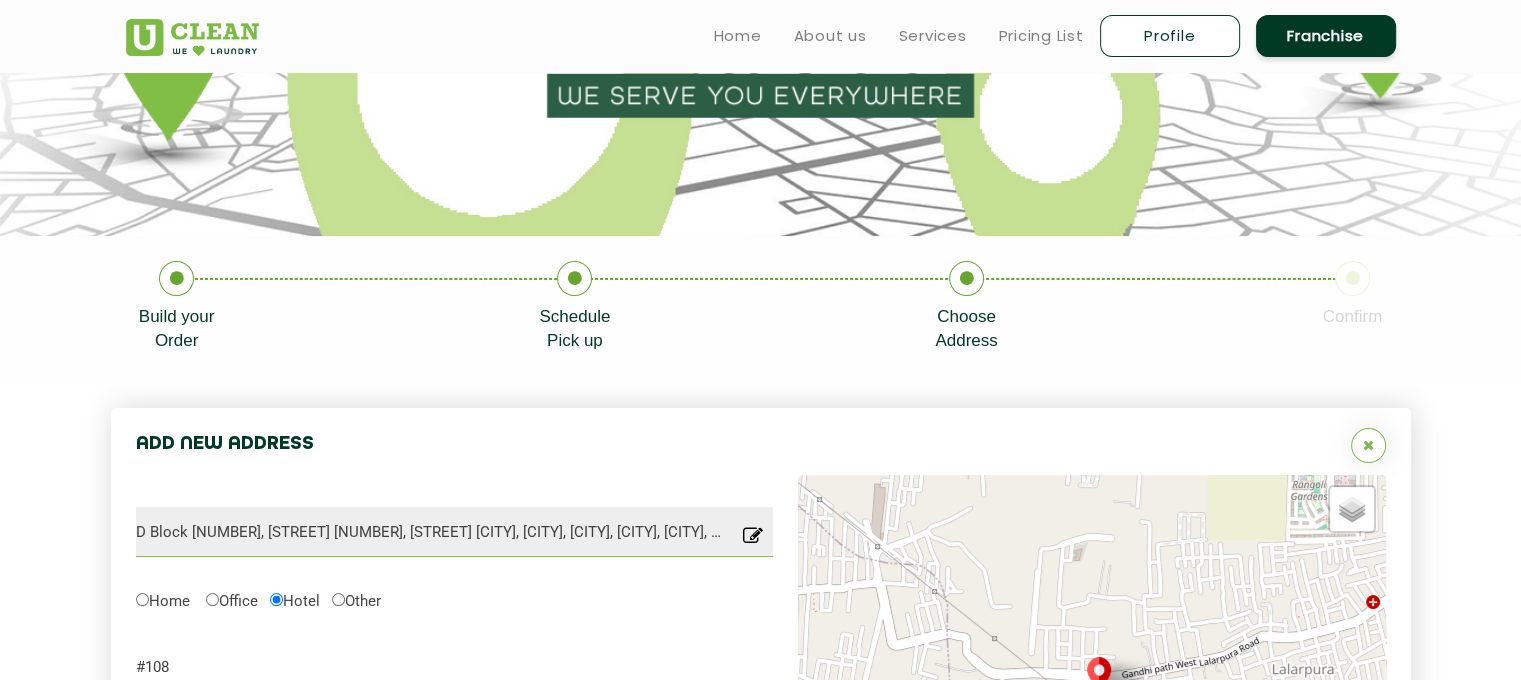 click on "D Block [NUMBER], [STREET] [NUMBER], [STREET] [CITY], [CITY], [CITY], [CITY], [CITY], [STATE] [POSTAL_CODE], India" at bounding box center [455, 532] 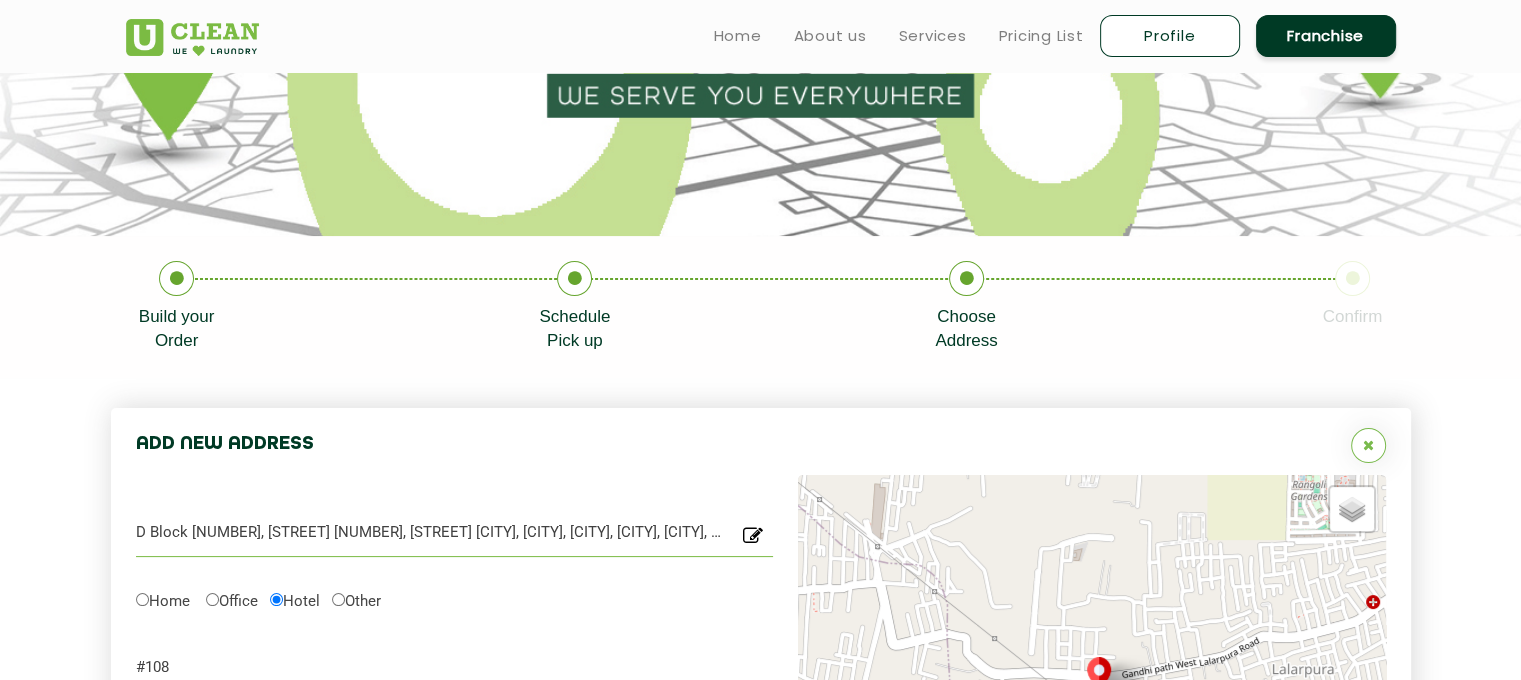 click on "D Block [NUMBER], [STREET] [NUMBER], [STREET] [CITY], [CITY], [CITY], [CITY], [CITY], [STATE] [POSTAL_CODE], India" at bounding box center [455, 532] 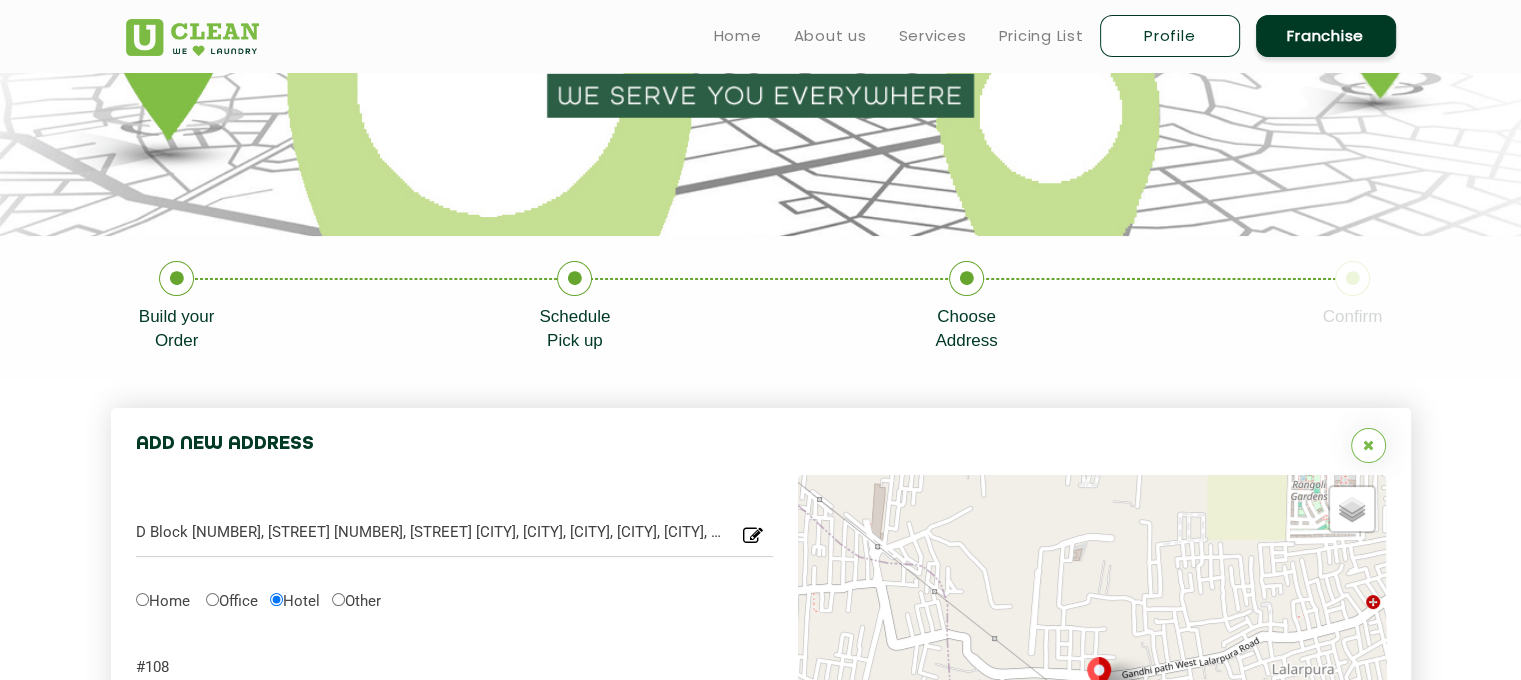 click on "Add New Address  D Block [NUMBER], [STREET] [NUMBER], [STREET] [CITY], [CITY], [CITY], [CITY], [CITY], [STATE] [POSTAL_CODE], India Location you have entered is not into our serviceable area, please try with some other location.  Home        Office       Hotel       Other      Hotel *Please select an address type #108 *Please add House-No. / Flat-No. *Please add Street / Road [CITY] City *Please select the city [POSTAL_CODE] *Please enter Post code Save  Default   Satellite + − Leaflet  | ©  OpenStreetMap  contributors" 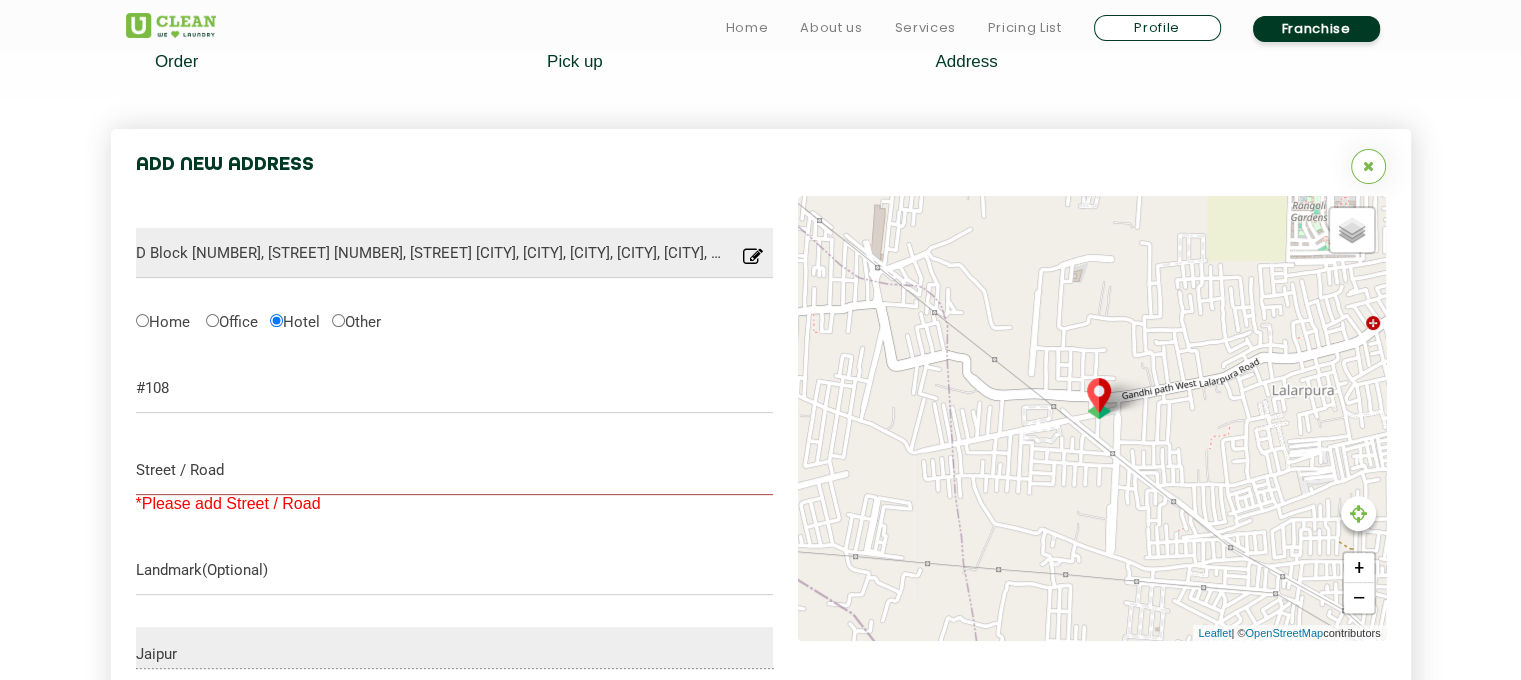 scroll, scrollTop: 506, scrollLeft: 0, axis: vertical 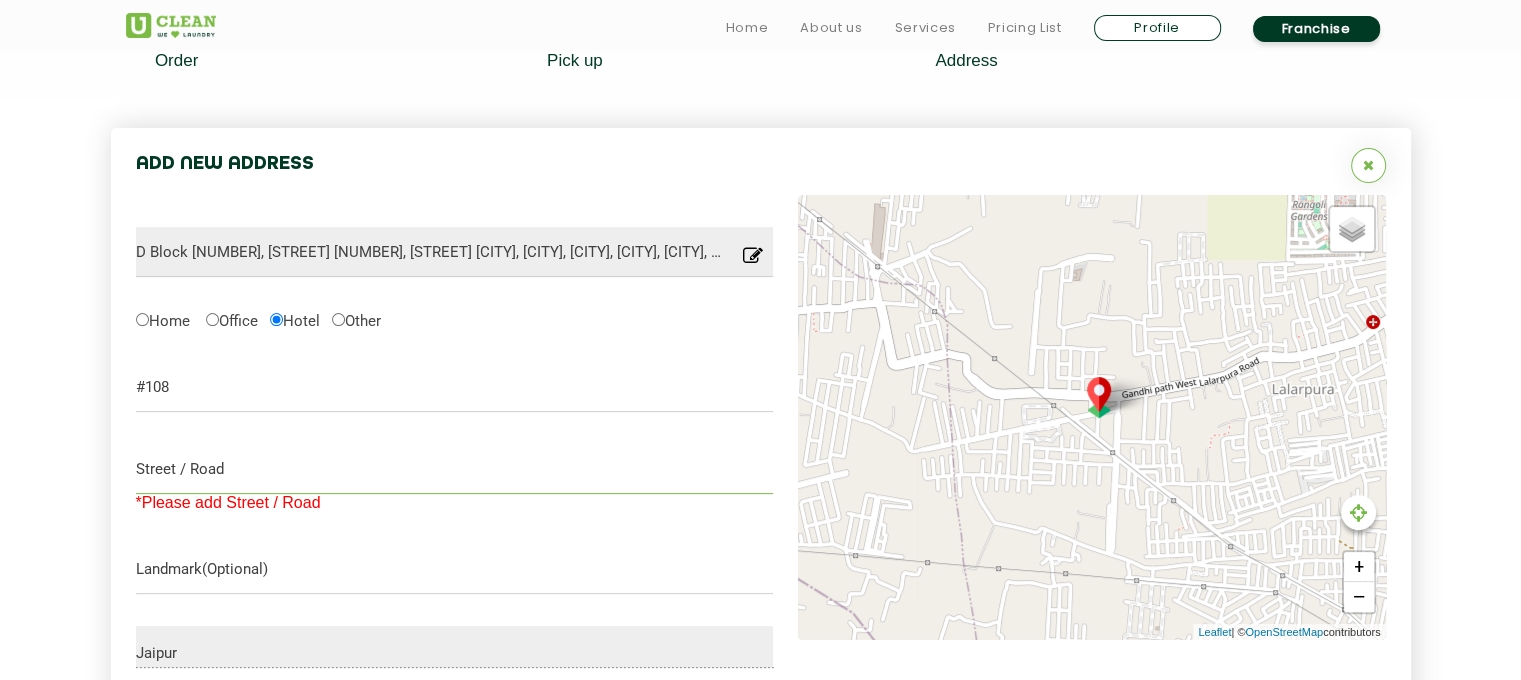 click at bounding box center [455, 469] 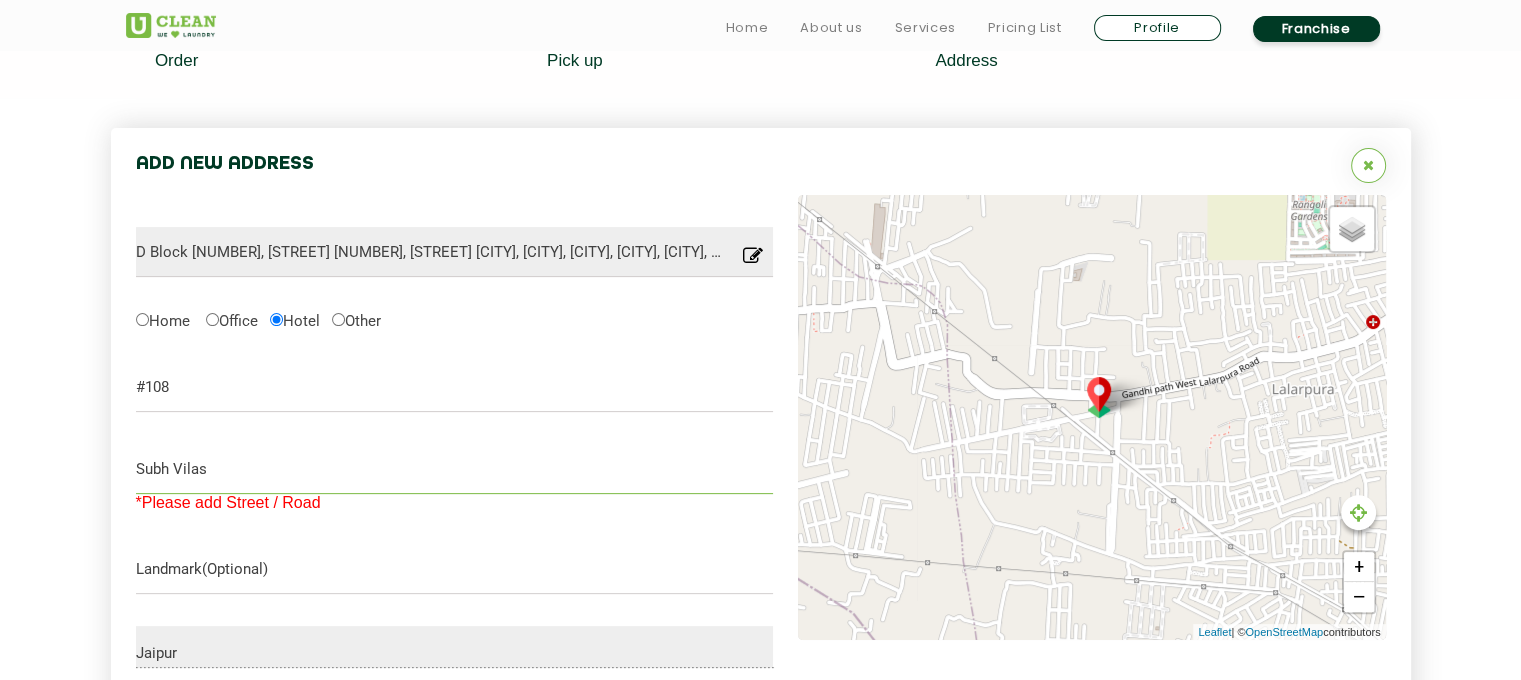 type on "Subh Vilas" 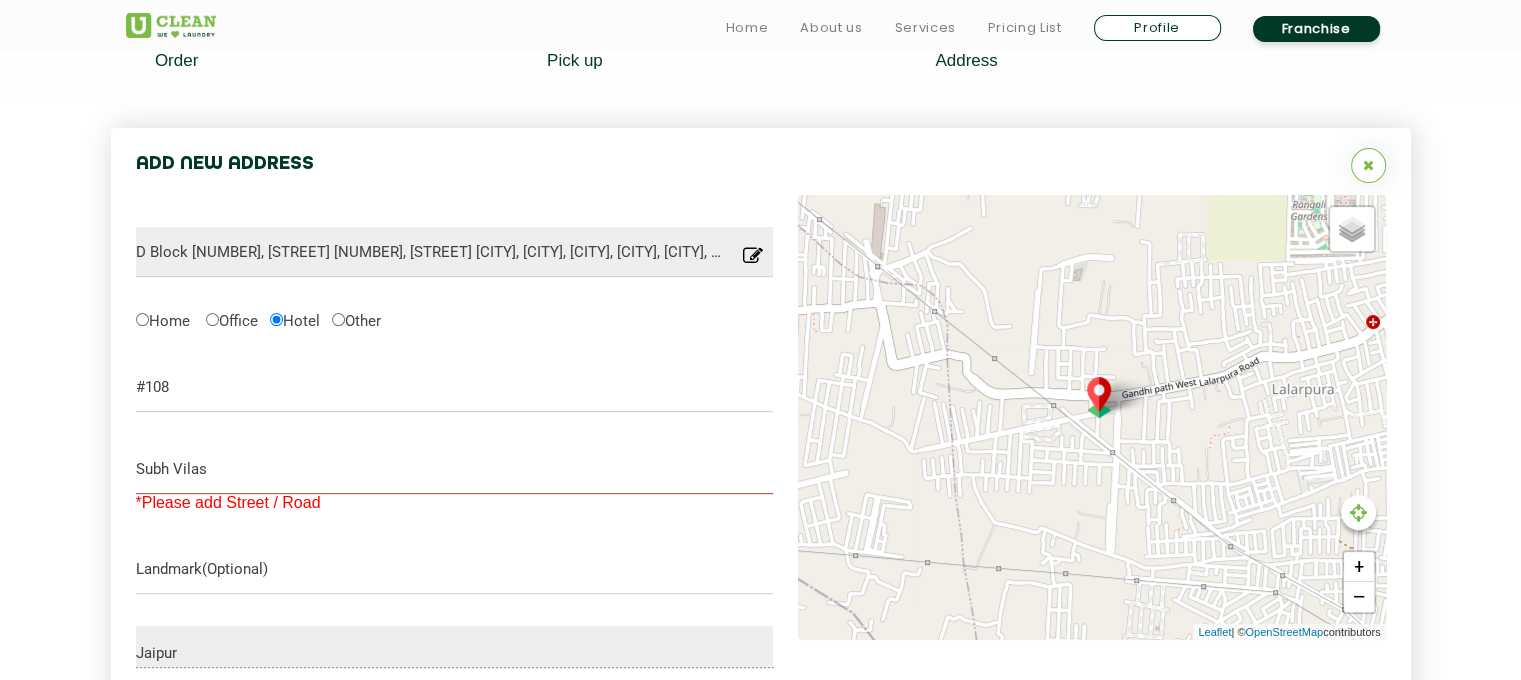 click on "Add New Address  D Block [NUMBER], [STREET] [NUMBER], [STREET] [CITY], [CITY], [CITY], [CITY], [CITY], [STATE] [POSTAL_CODE], India Location you have entered is not into our serviceable area, please try with some other location.  Home        Office       Hotel       Other      Hotel *Please select an address type #108 *Please add House-No. / Flat-No. Subh Vilas *Please add Street / Road [CITY] City *Please select the city [POSTAL_CODE] *Please enter Post code Save  Default   Satellite + − Leaflet  | ©  OpenStreetMap  contributors" 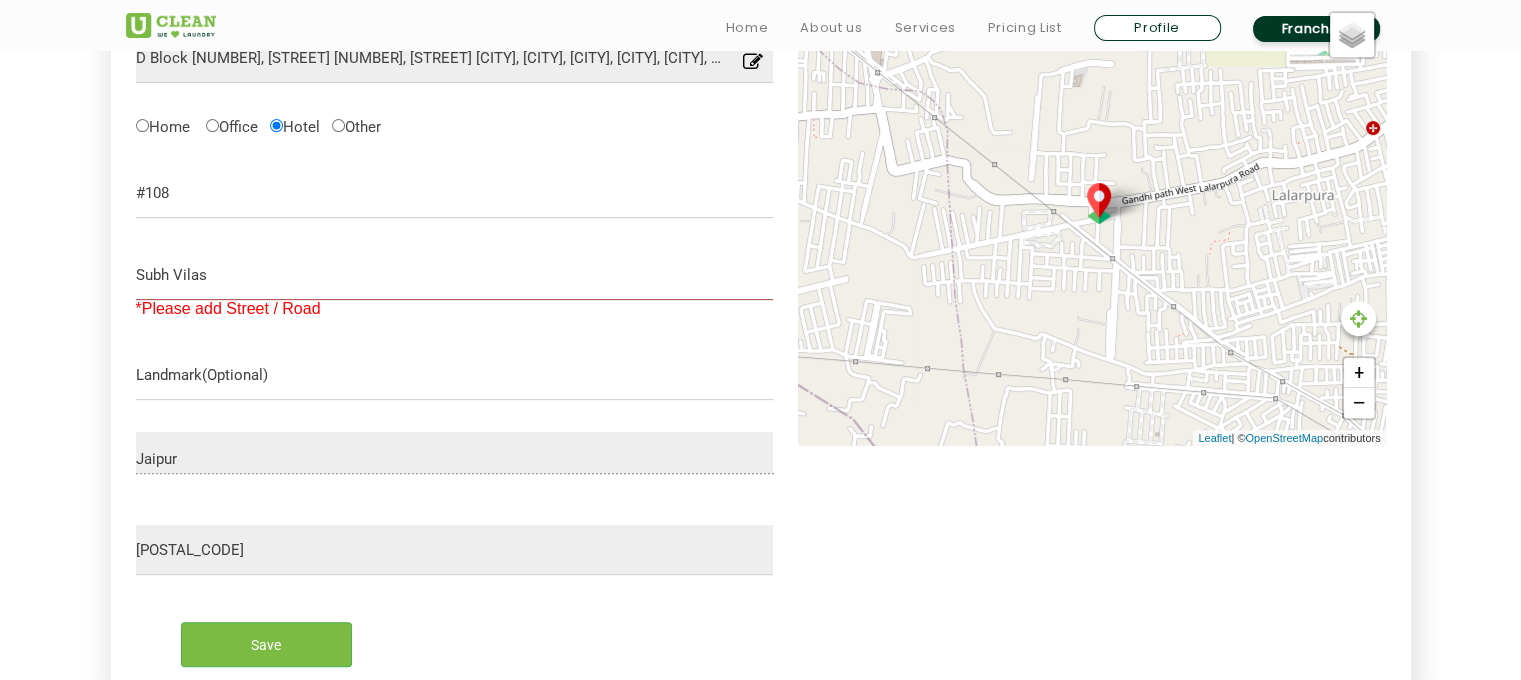 scroll, scrollTop: 946, scrollLeft: 0, axis: vertical 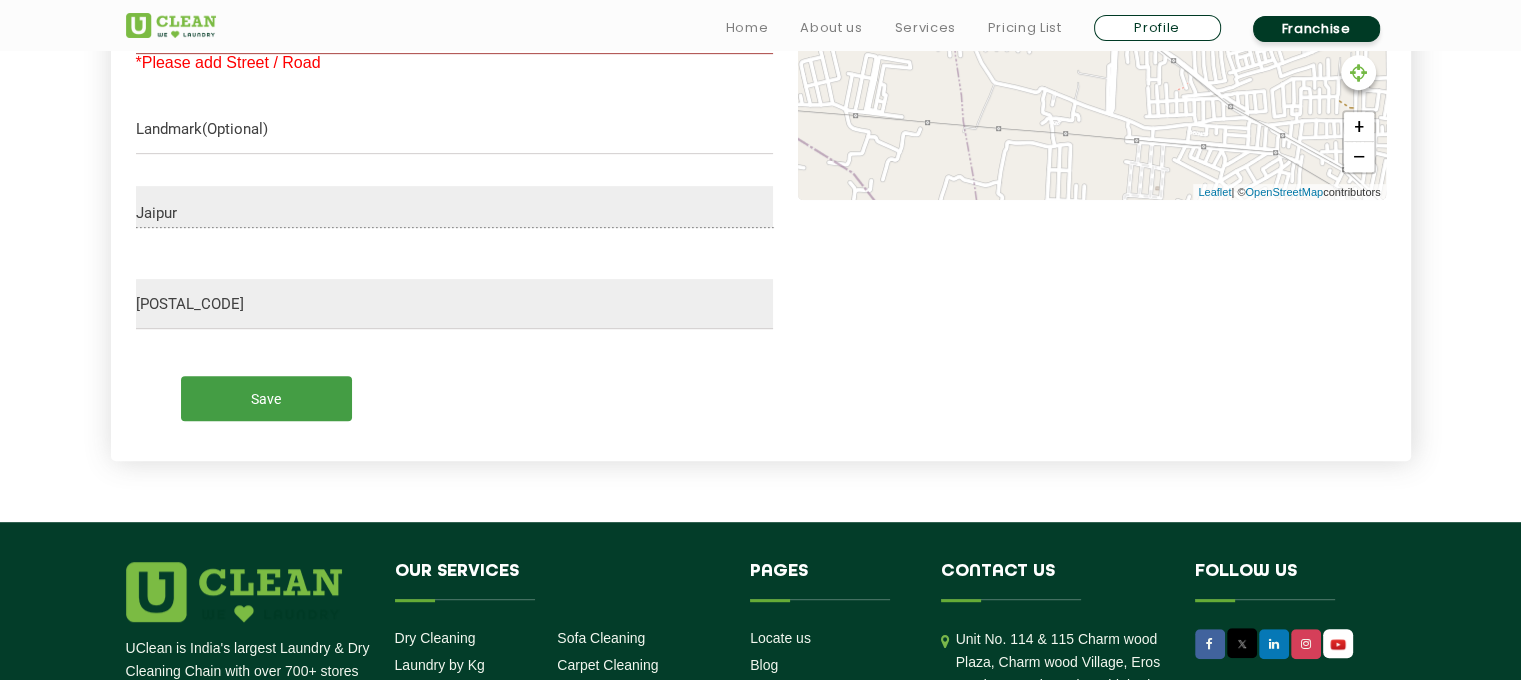 click on "Save" at bounding box center [266, 398] 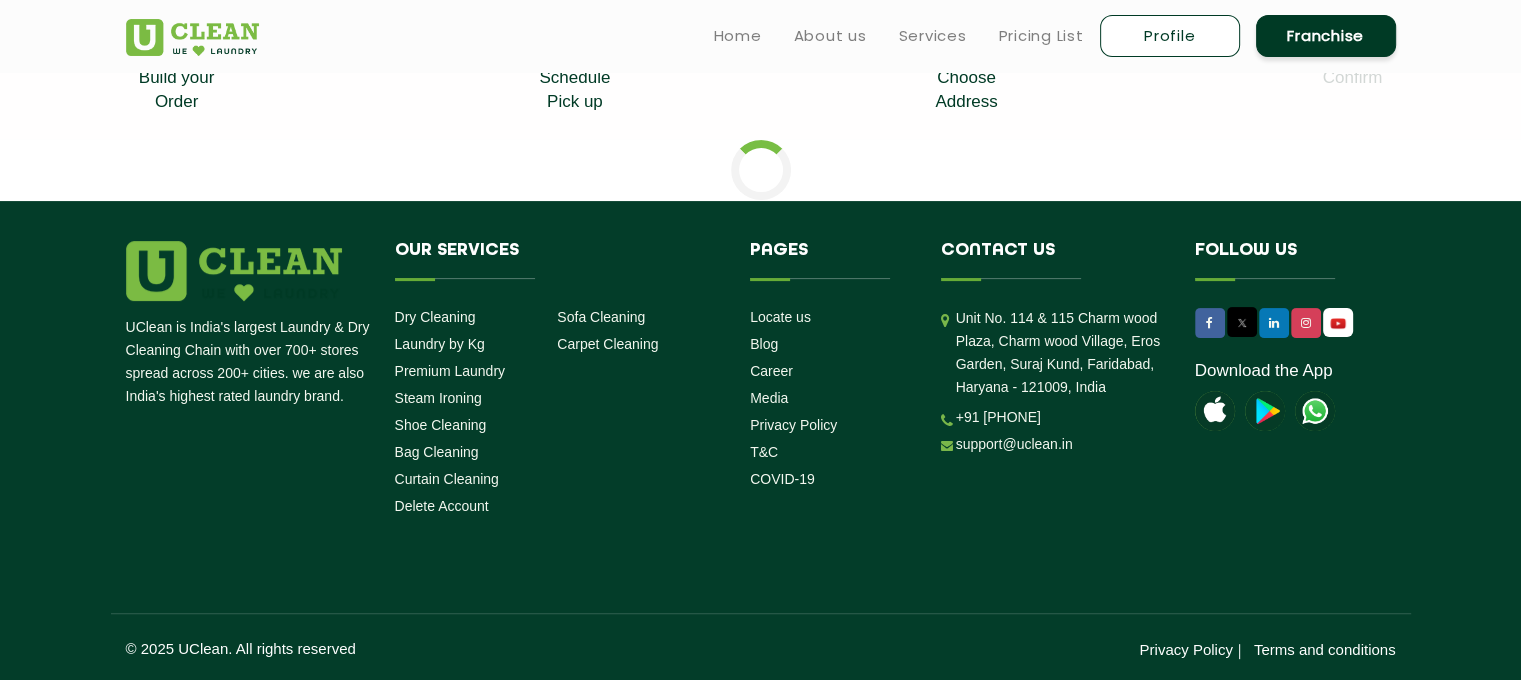scroll, scrollTop: 842, scrollLeft: 0, axis: vertical 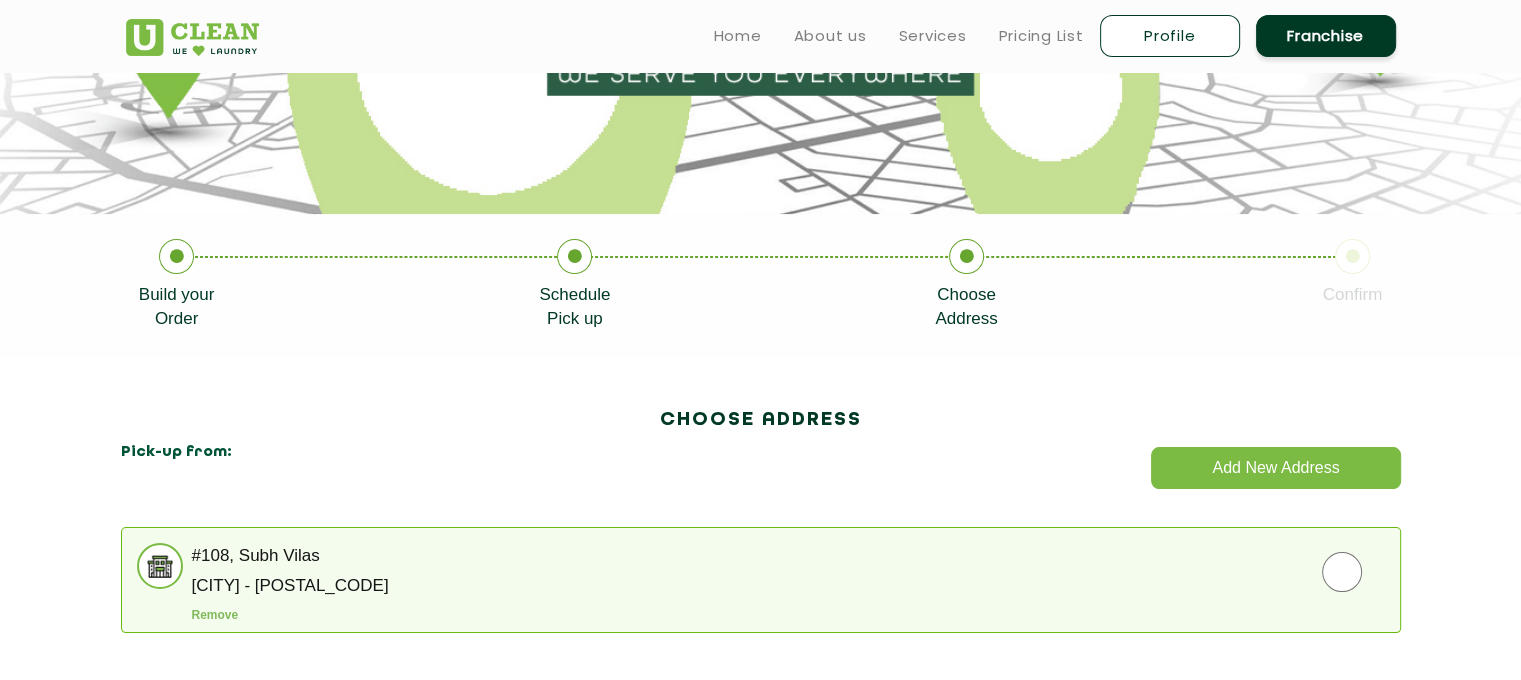 click on "Pick-up from:" 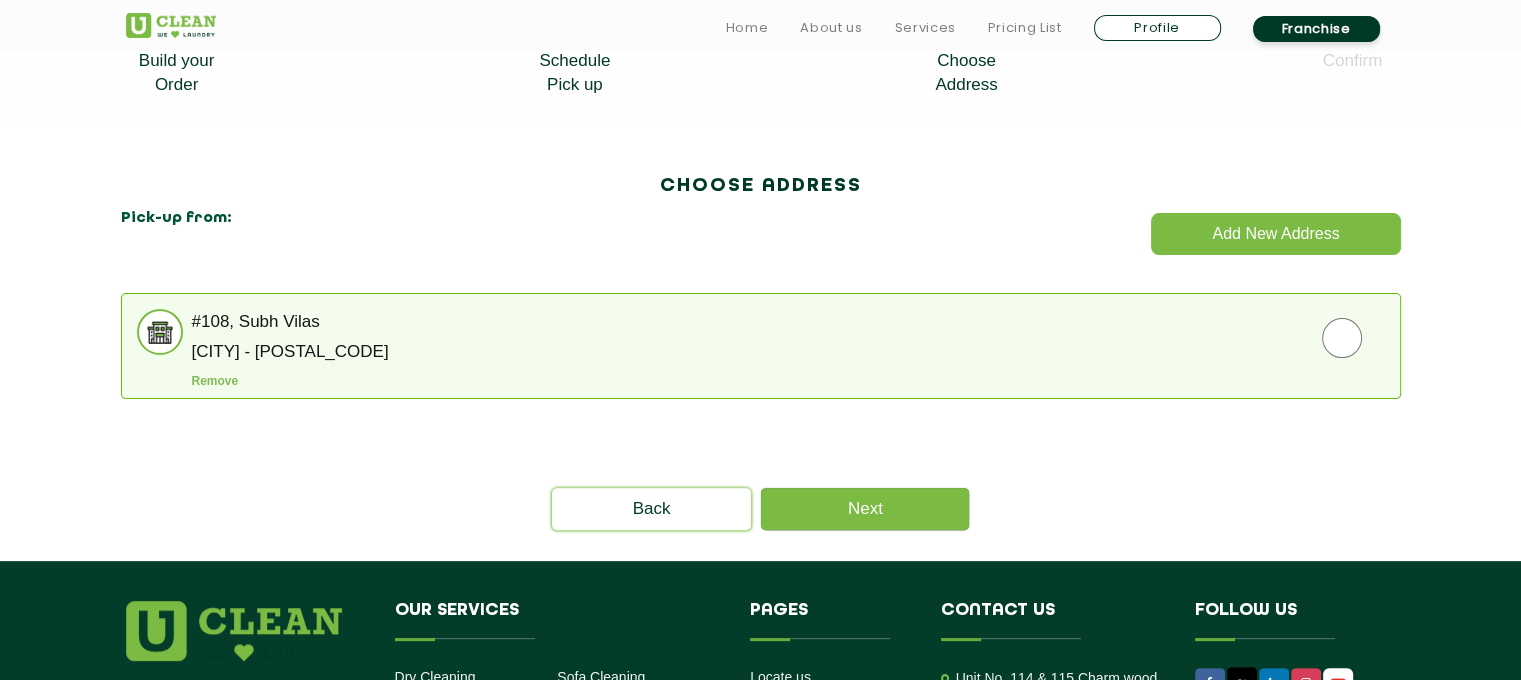scroll, scrollTop: 728, scrollLeft: 0, axis: vertical 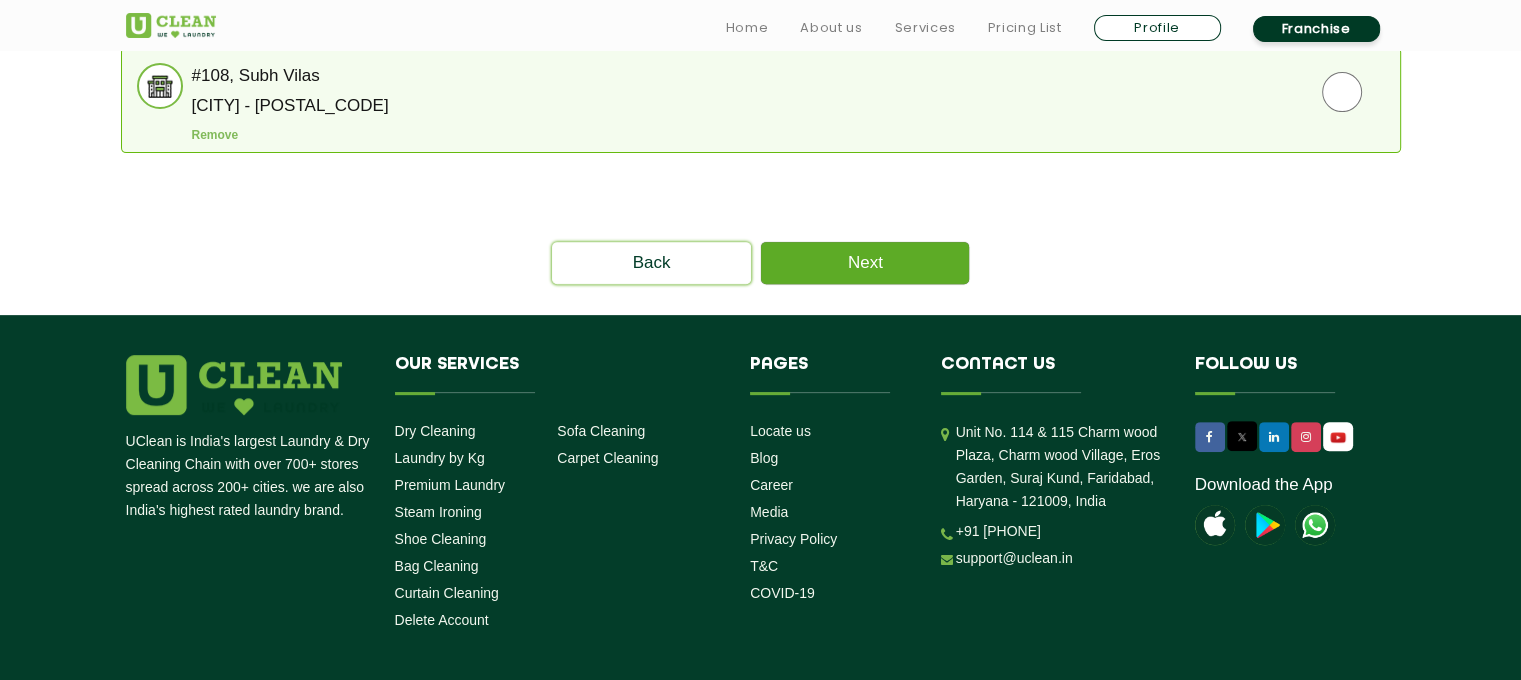 click on "Next" 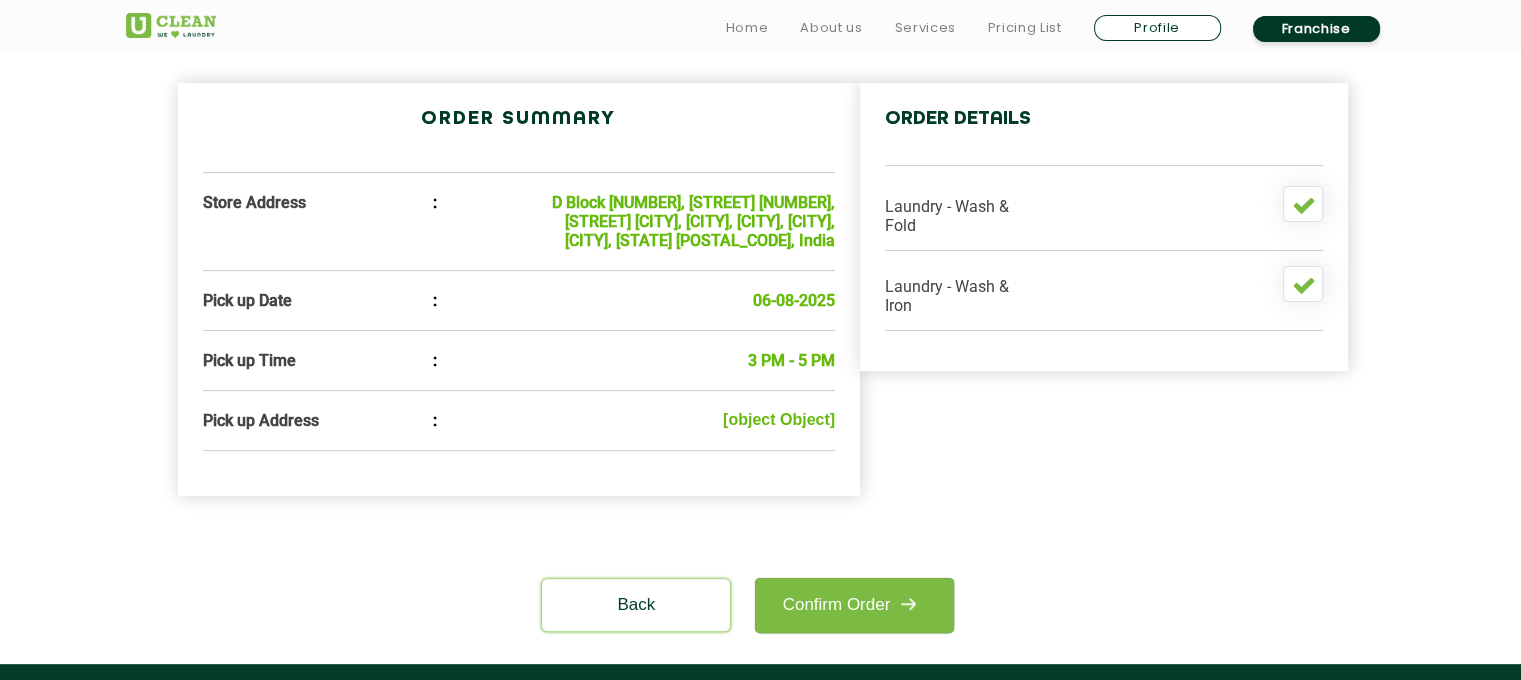 scroll, scrollTop: 628, scrollLeft: 0, axis: vertical 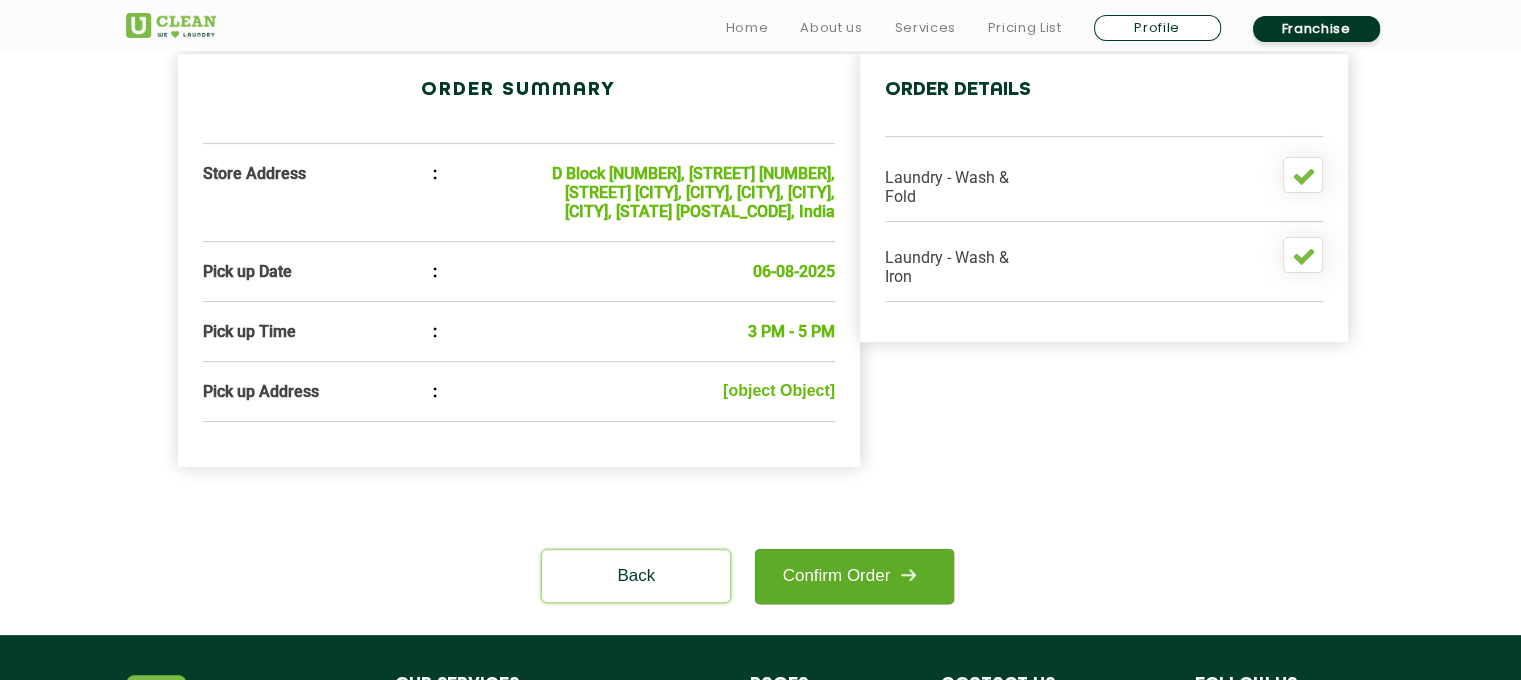 click on "Confirm Order" 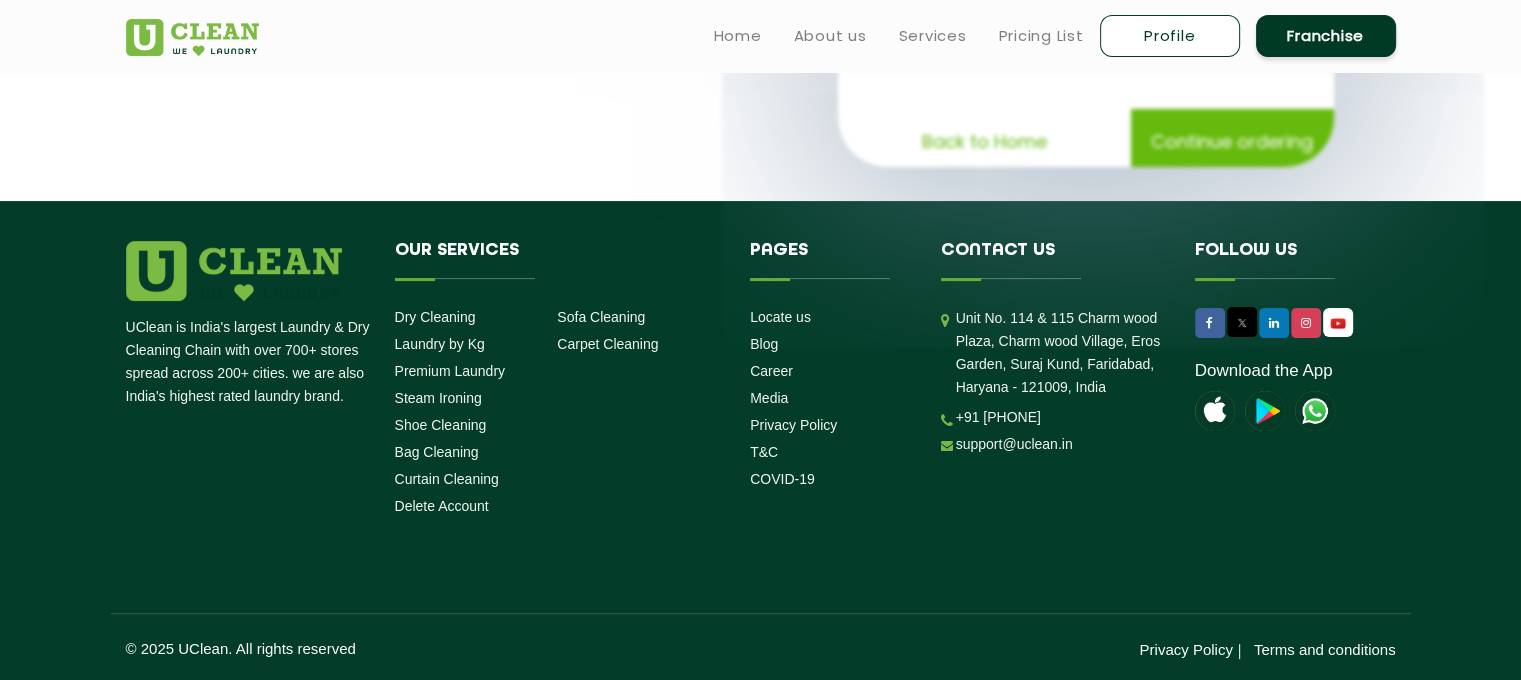 scroll, scrollTop: 0, scrollLeft: 0, axis: both 